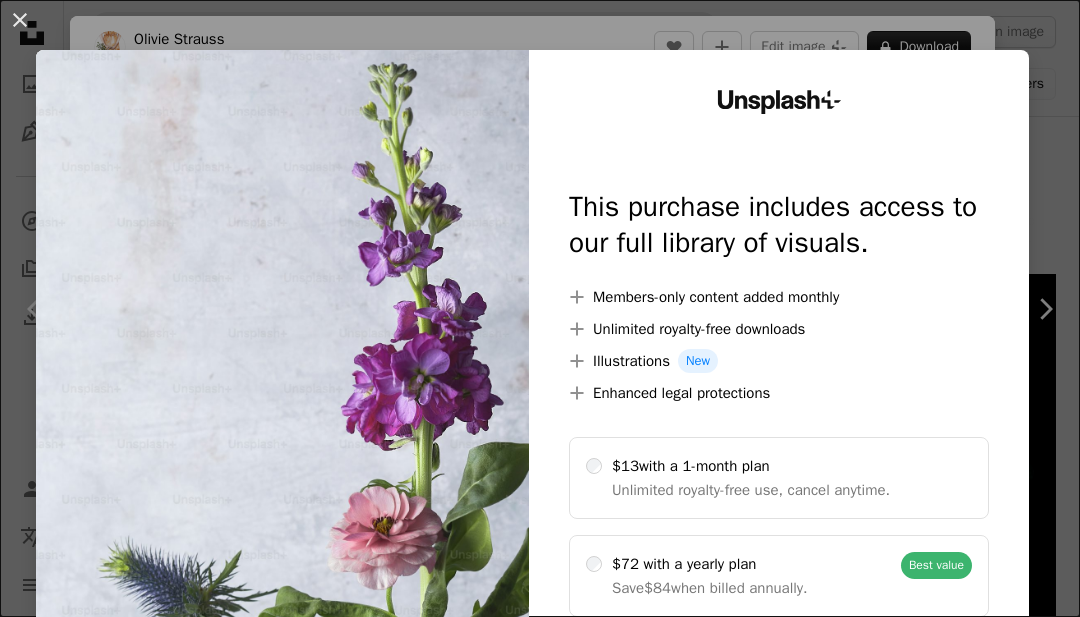 scroll, scrollTop: 6611, scrollLeft: 0, axis: vertical 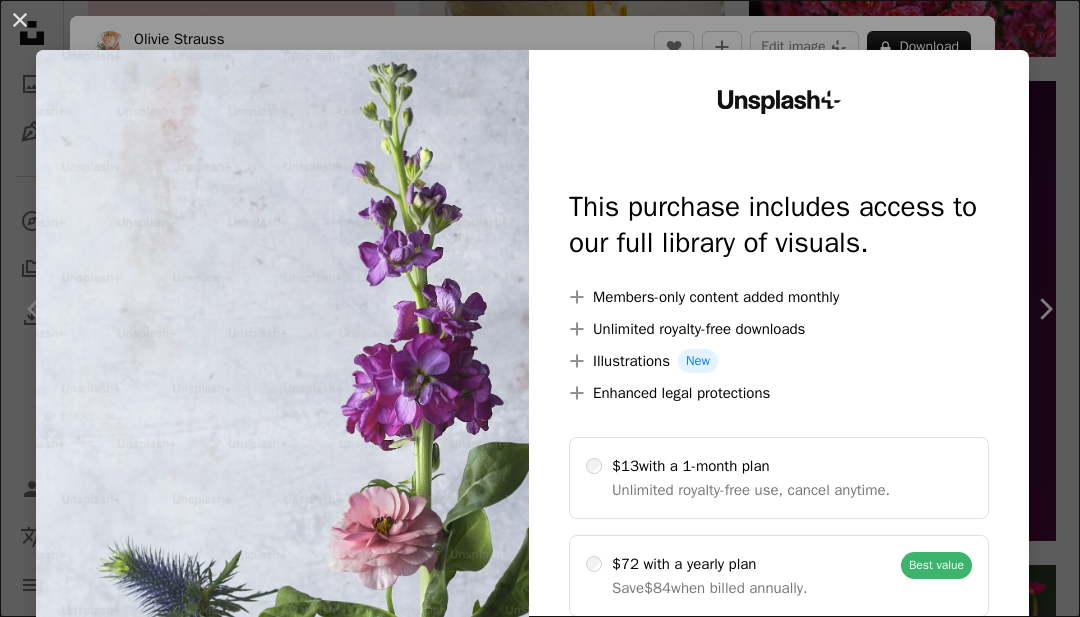 click on "An X shape" at bounding box center (20, 20) 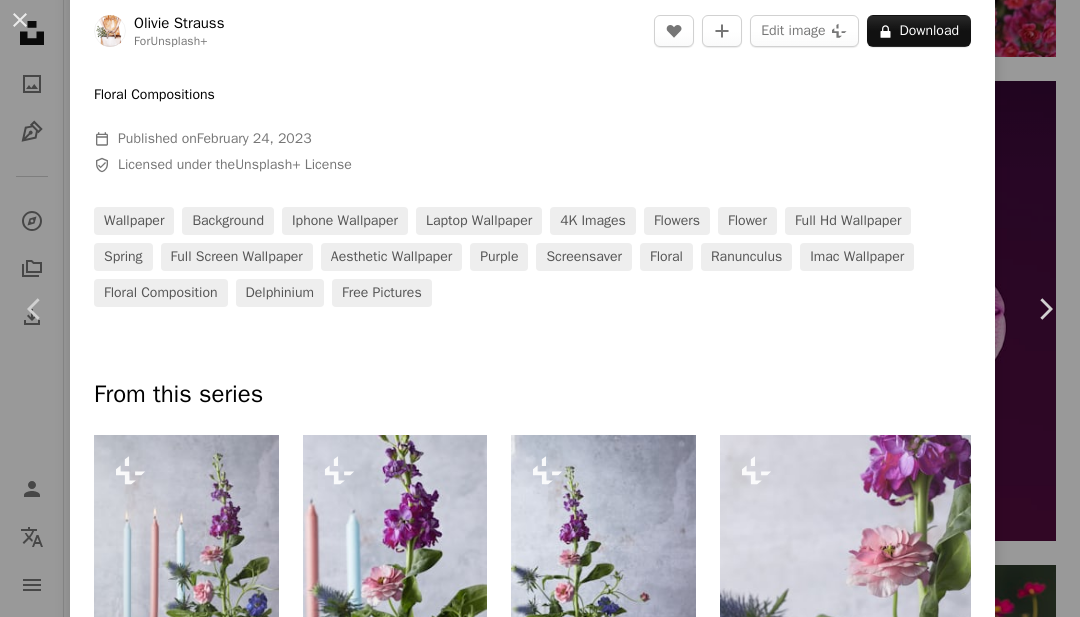scroll, scrollTop: 674, scrollLeft: 0, axis: vertical 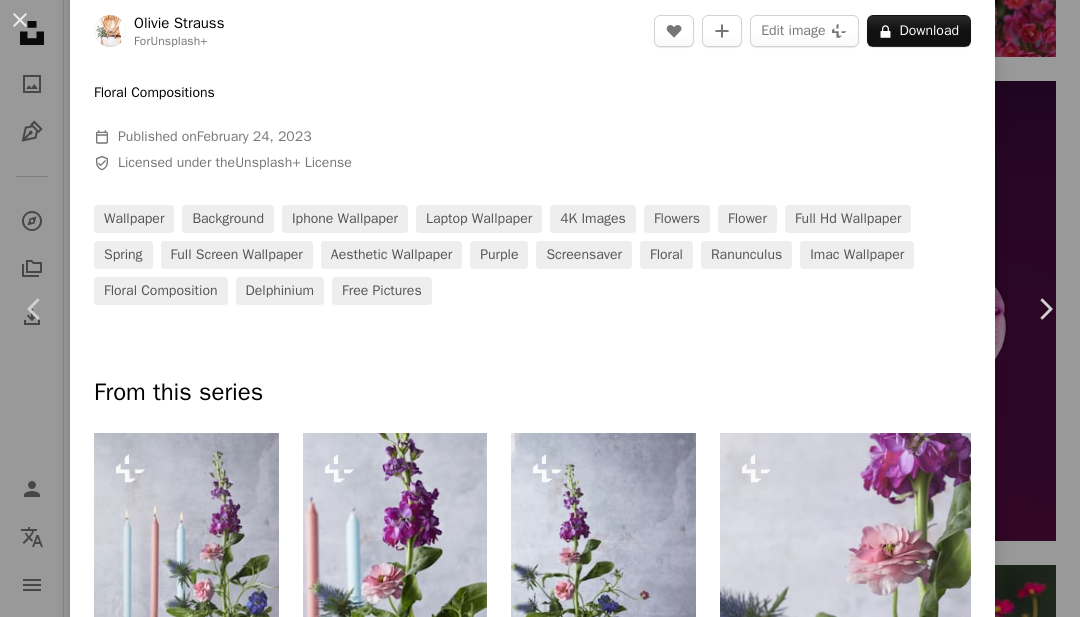 click on "delphinium" at bounding box center (280, 291) 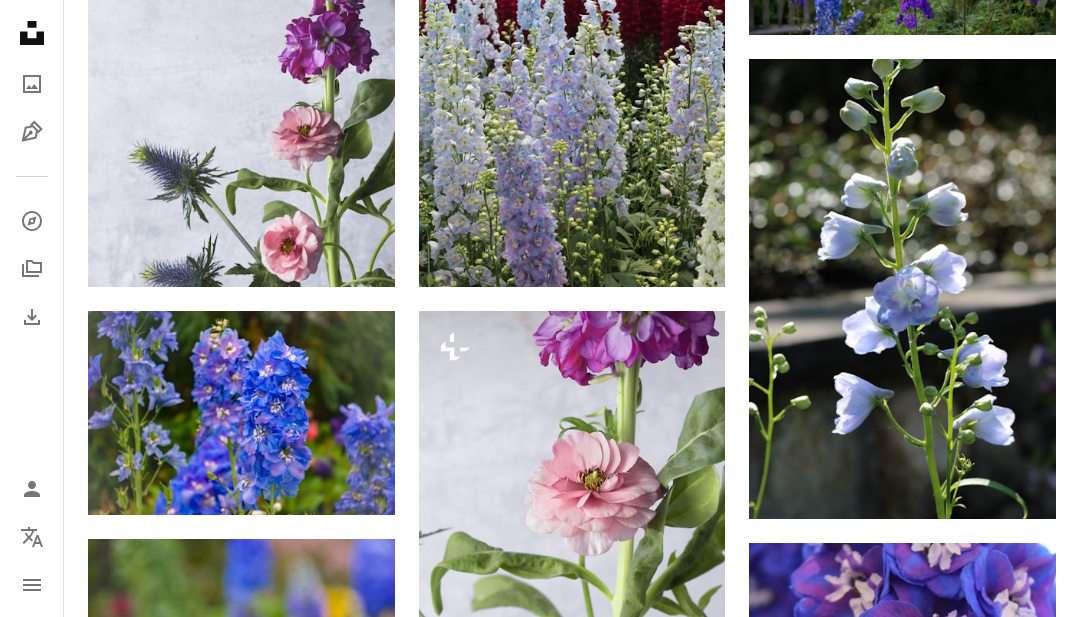 scroll, scrollTop: 1158, scrollLeft: 0, axis: vertical 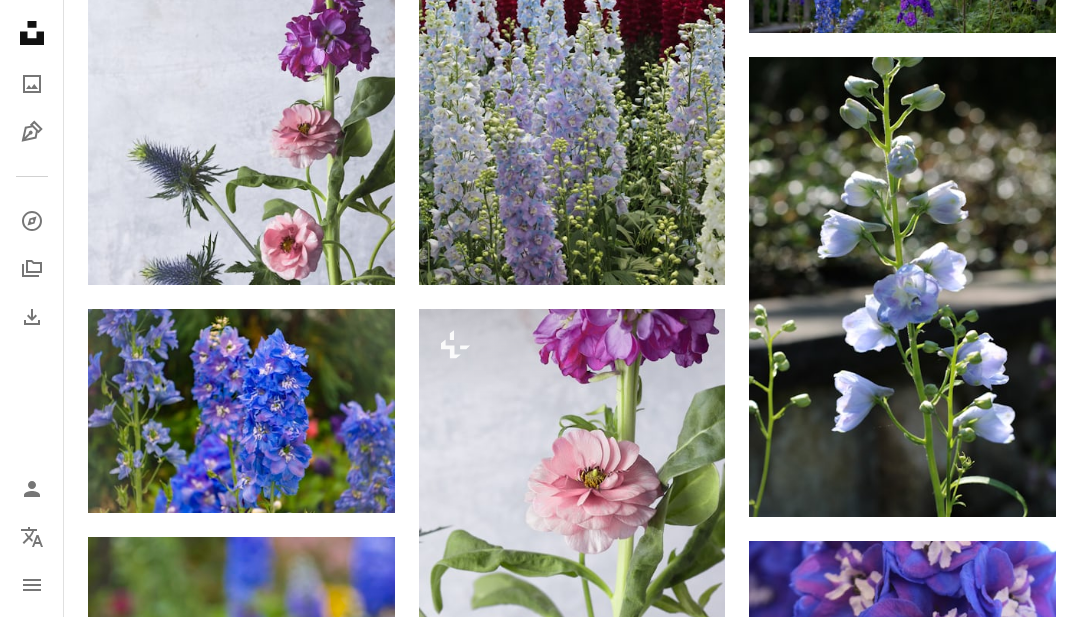 click at bounding box center (902, 287) 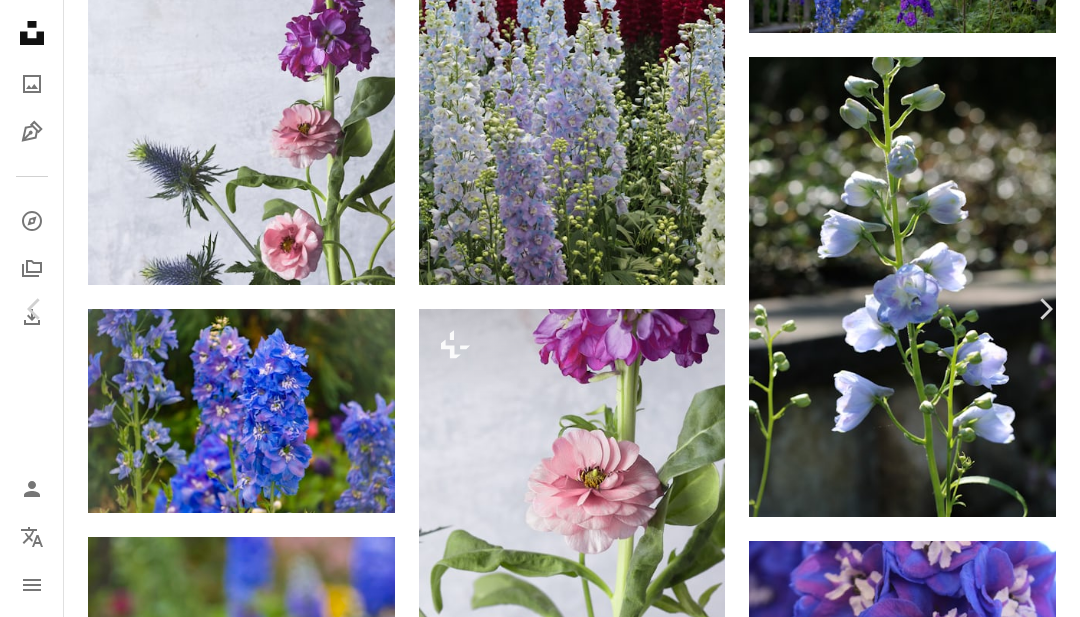 click on "Download free" at bounding box center (881, 3265) 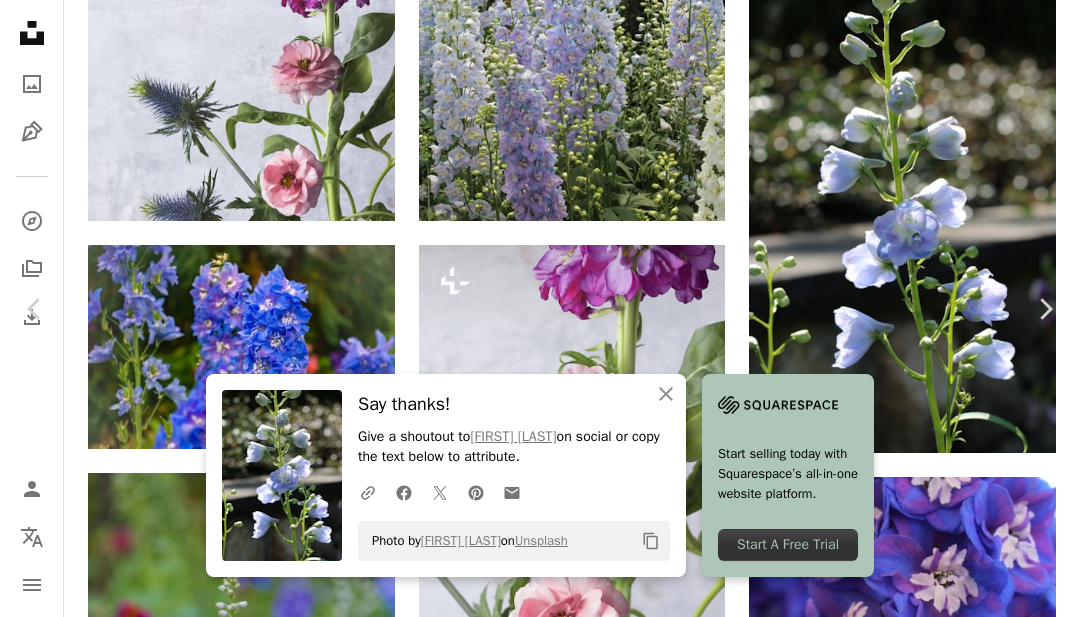 click on "An X shape" at bounding box center (20, 20) 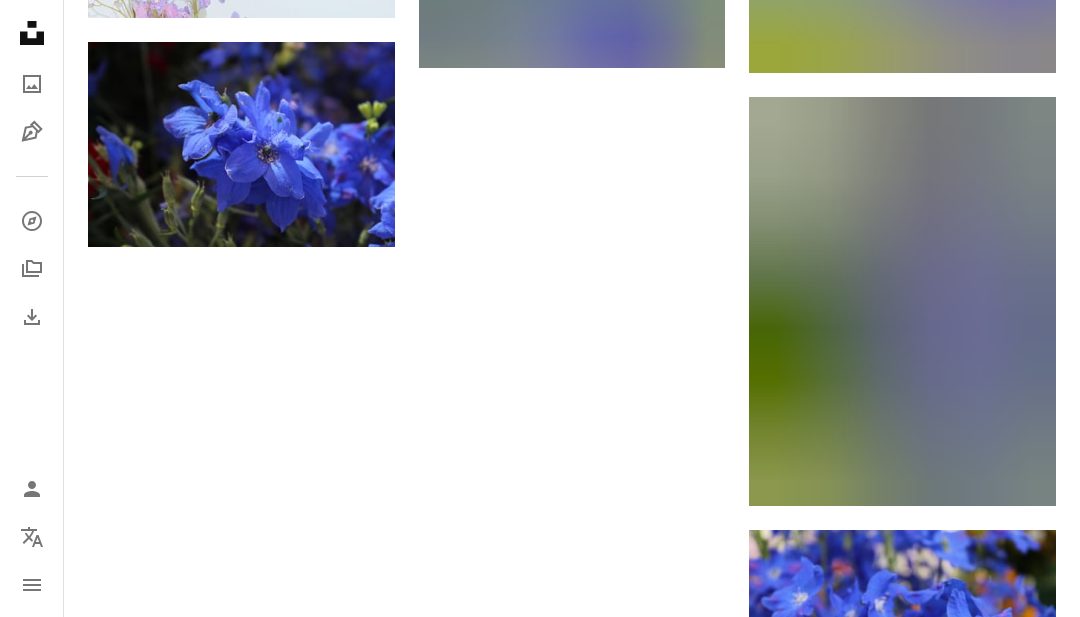 scroll, scrollTop: 2803, scrollLeft: 0, axis: vertical 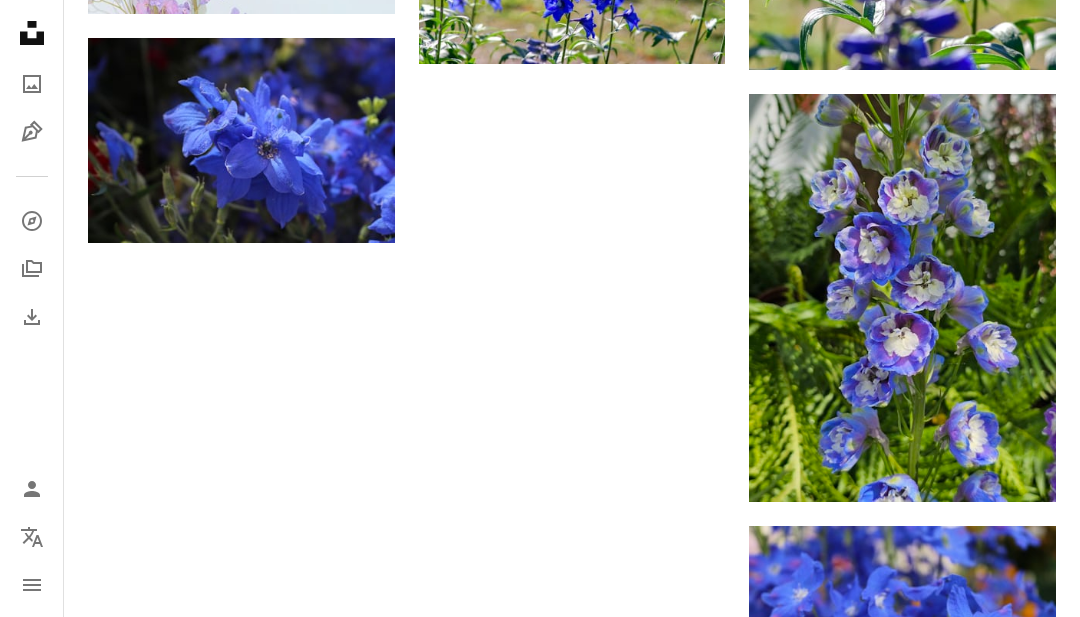 click at bounding box center (902, 298) 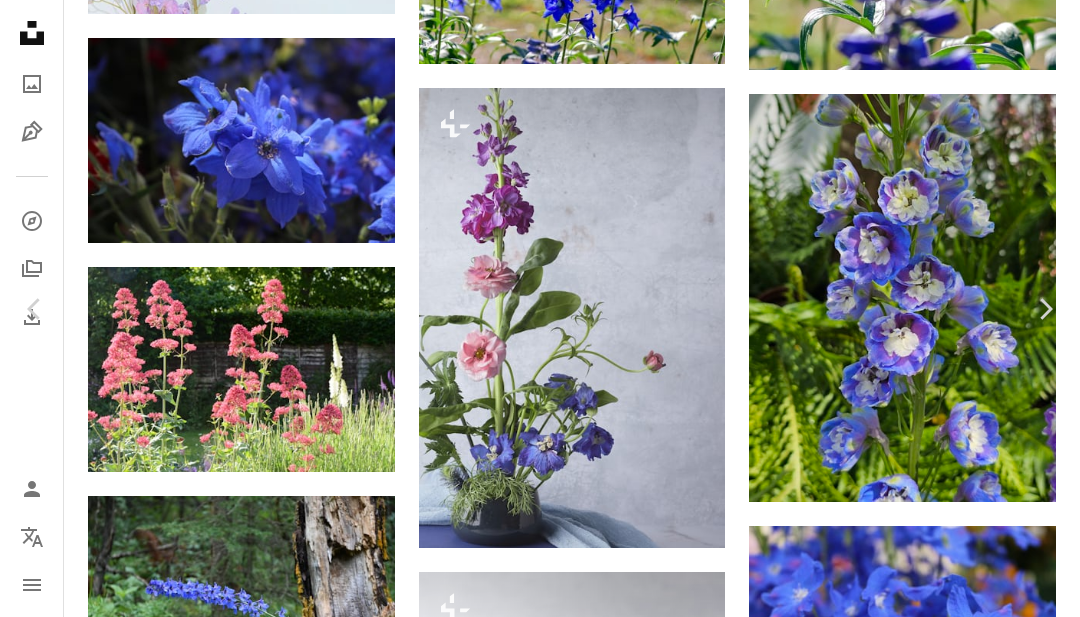 click on "An X shape" at bounding box center (20, 20) 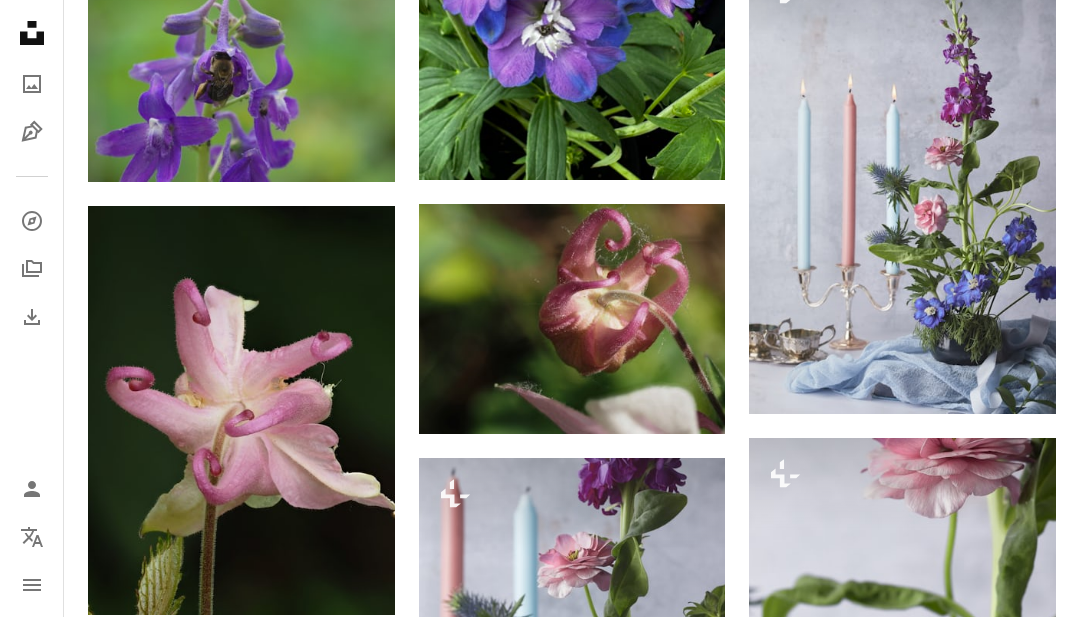 scroll, scrollTop: 4303, scrollLeft: 0, axis: vertical 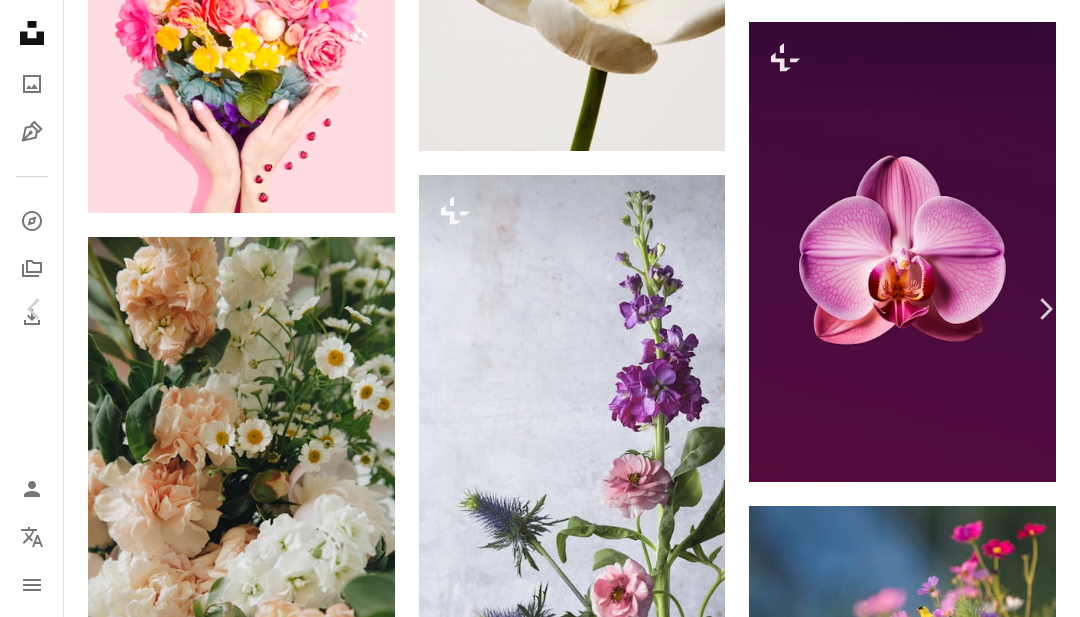 click on "An X shape" at bounding box center [20, 20] 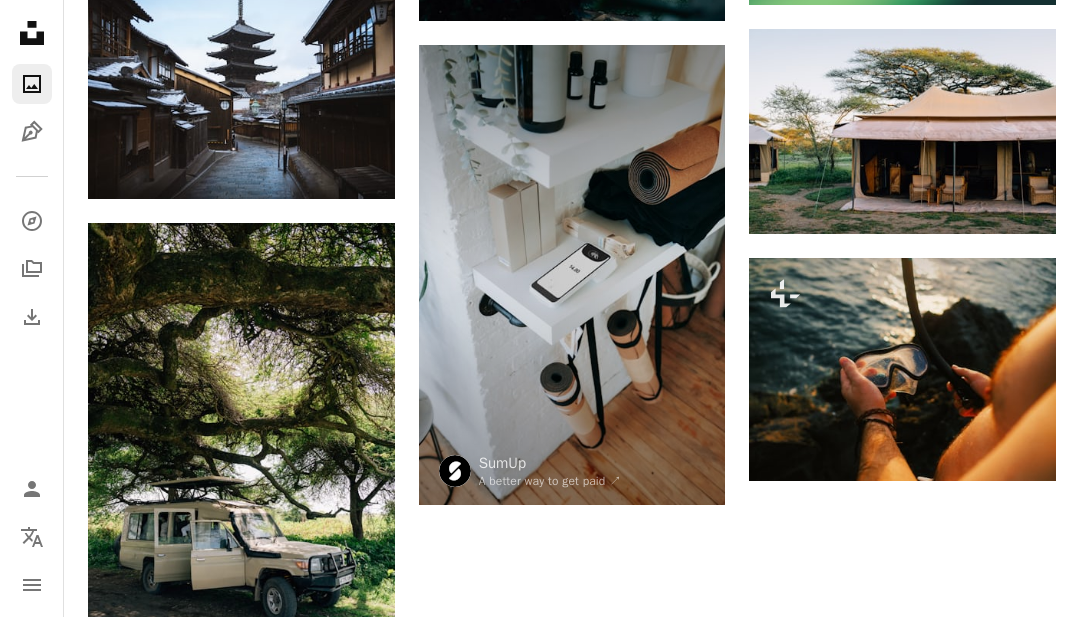 scroll, scrollTop: 0, scrollLeft: 0, axis: both 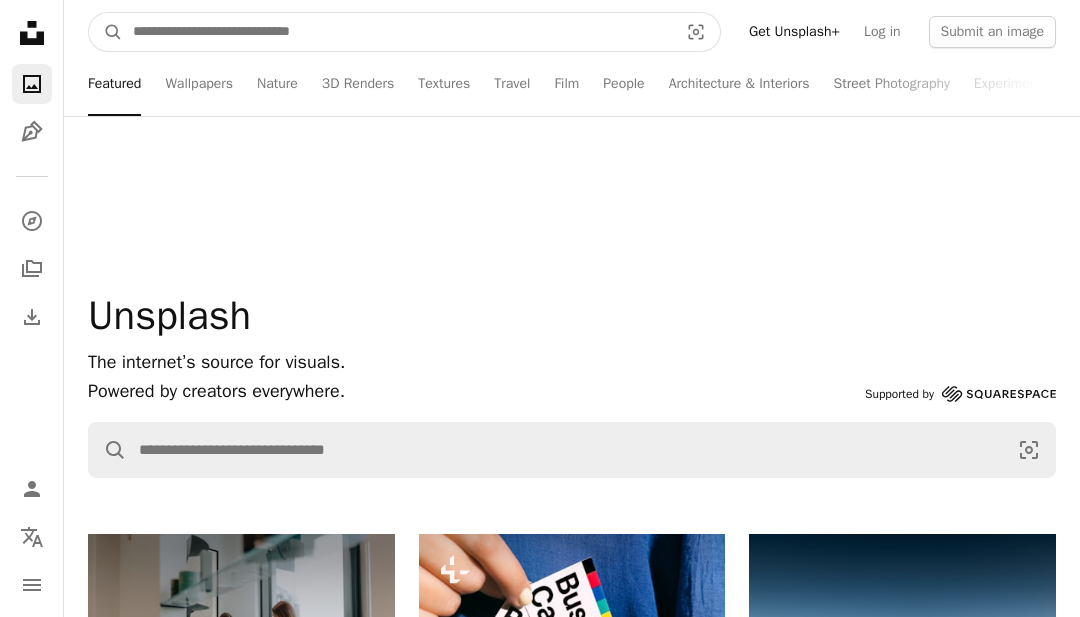 click at bounding box center (397, 32) 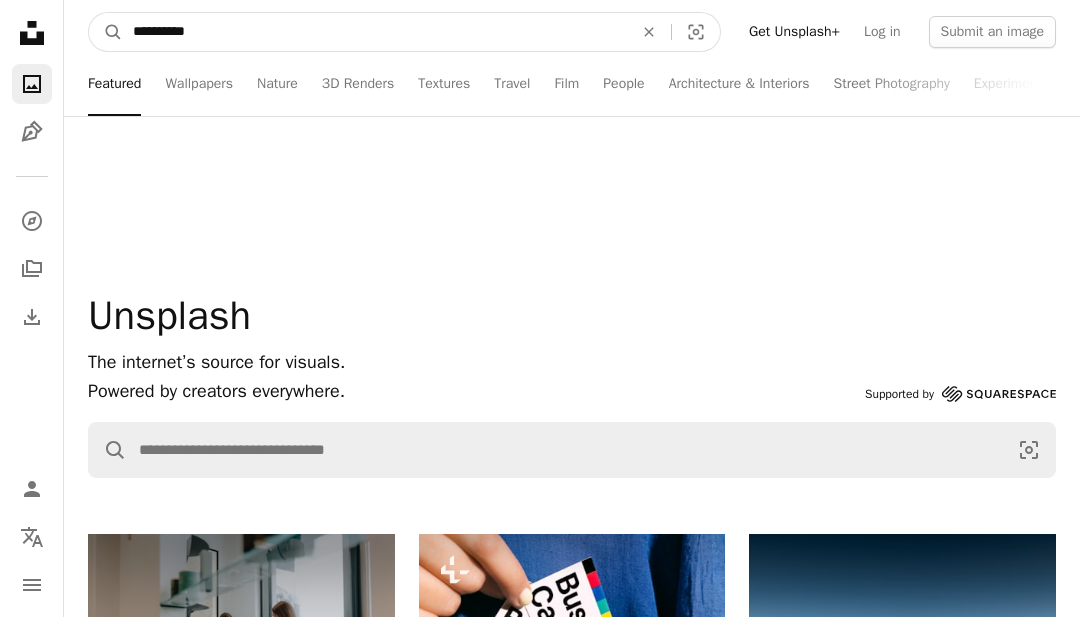 type on "**********" 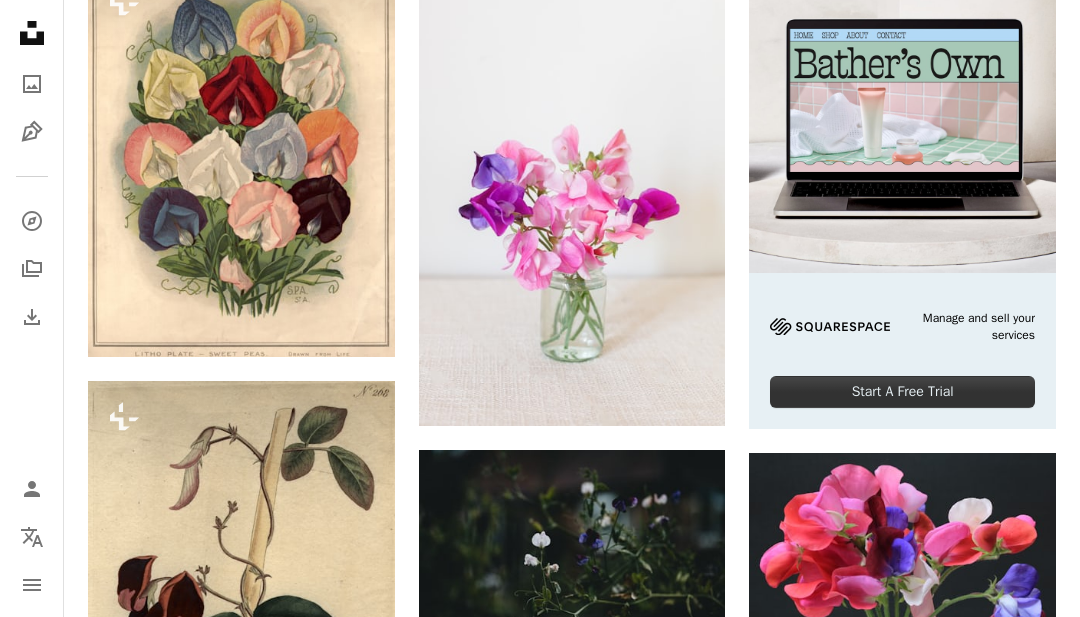 scroll, scrollTop: 533, scrollLeft: 0, axis: vertical 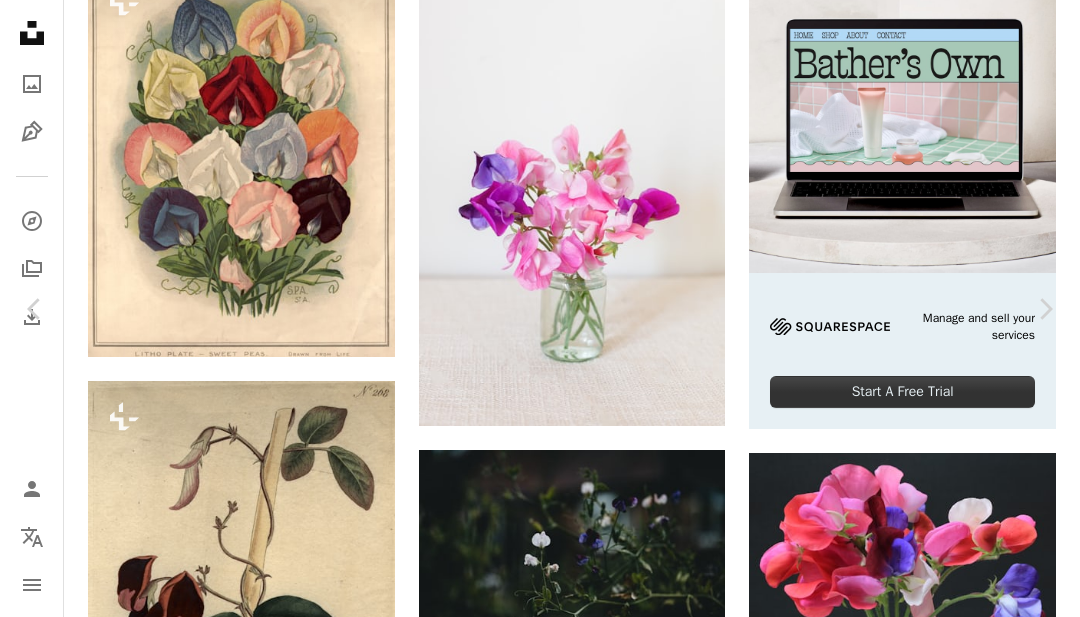 click on "Download free" at bounding box center (881, 3581) 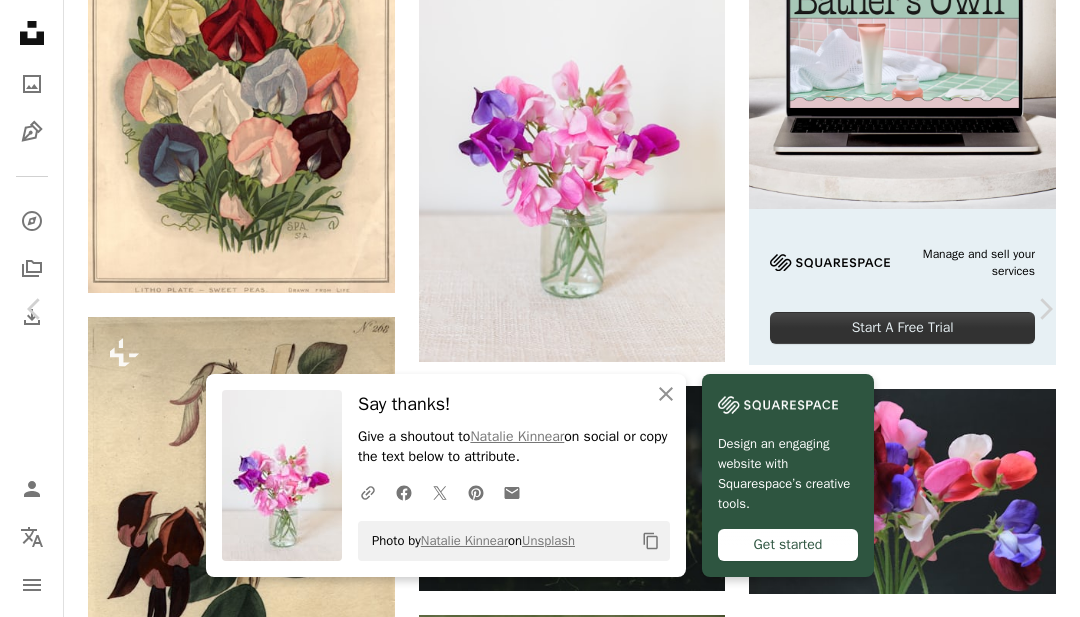 click on "An X shape" at bounding box center (20, 20) 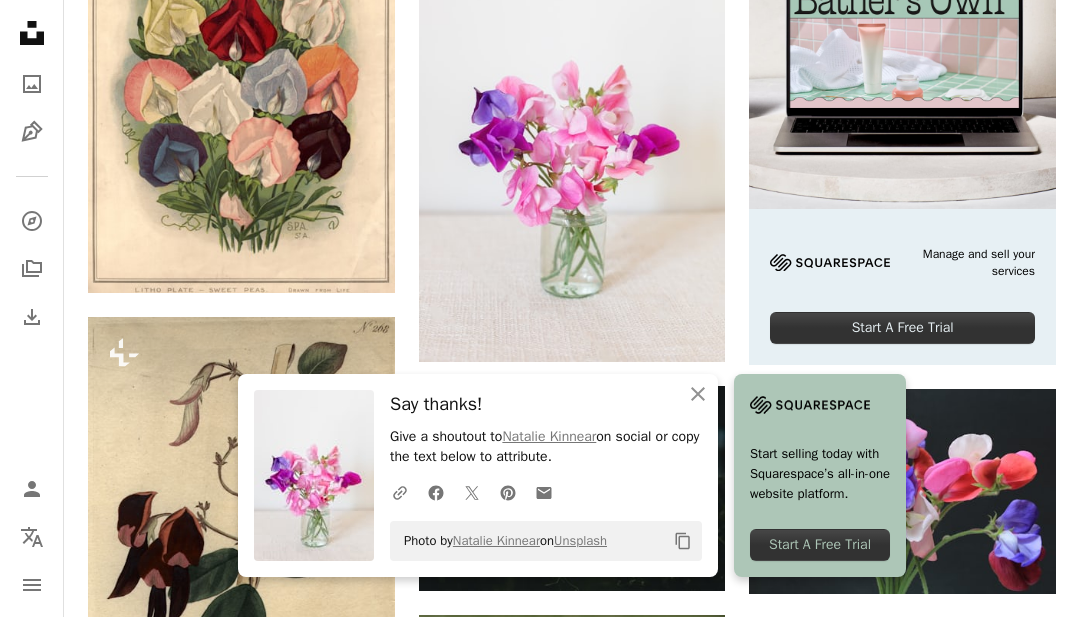 click on "An X shape" 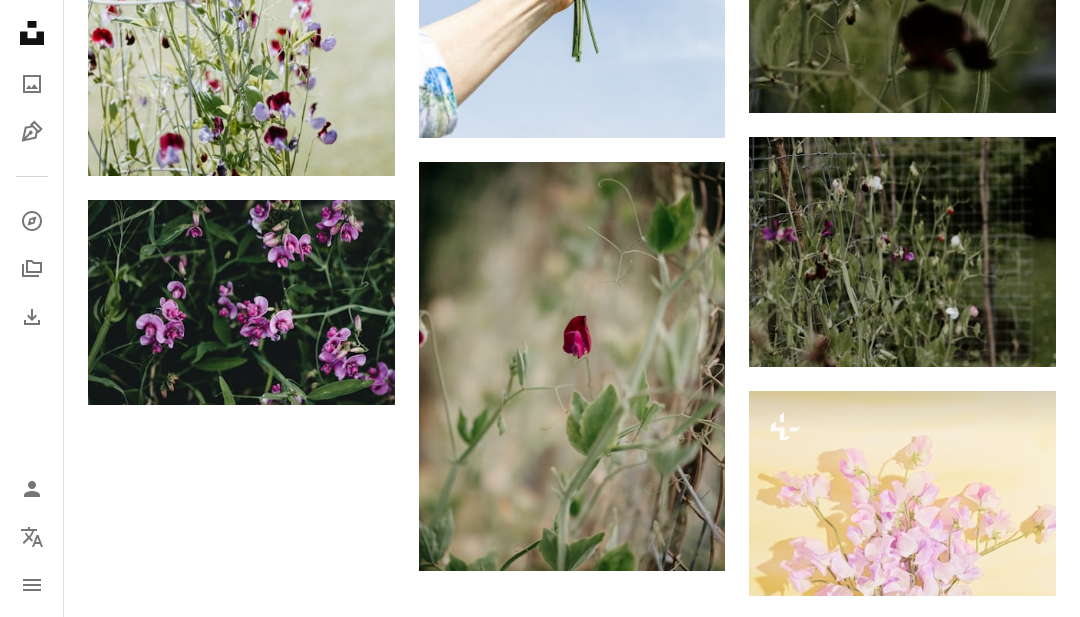 scroll, scrollTop: 2375, scrollLeft: 0, axis: vertical 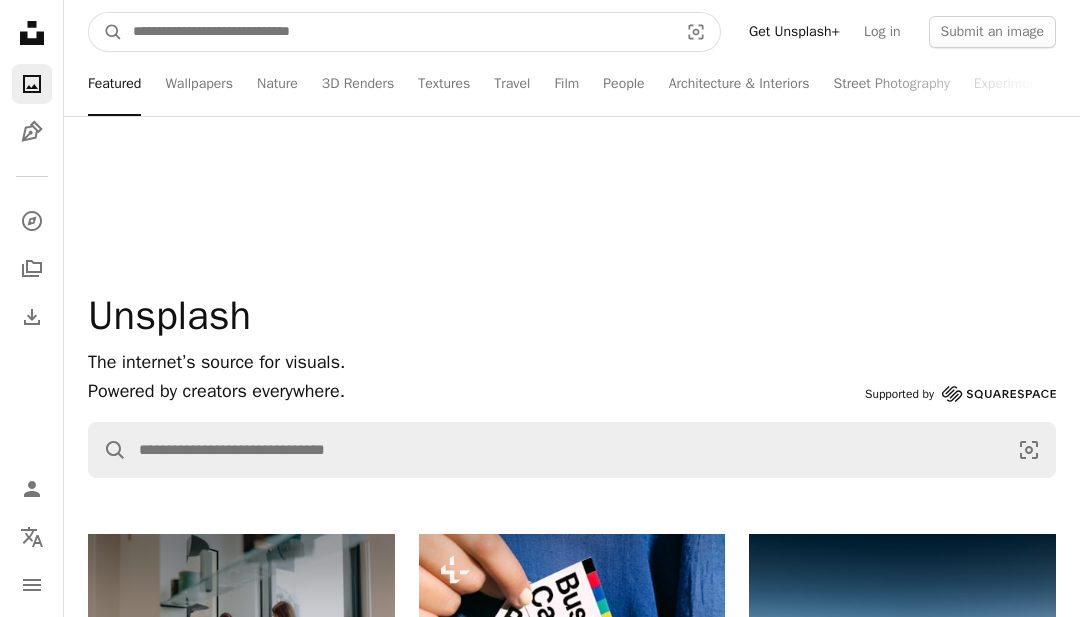 click at bounding box center (397, 32) 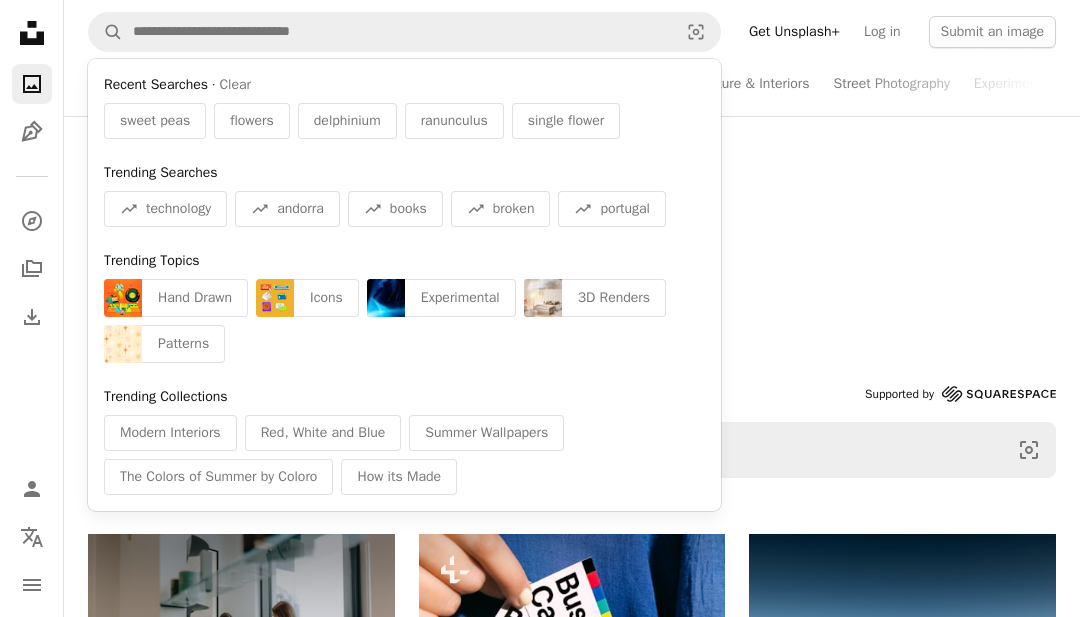 click on "flowers" at bounding box center [252, 121] 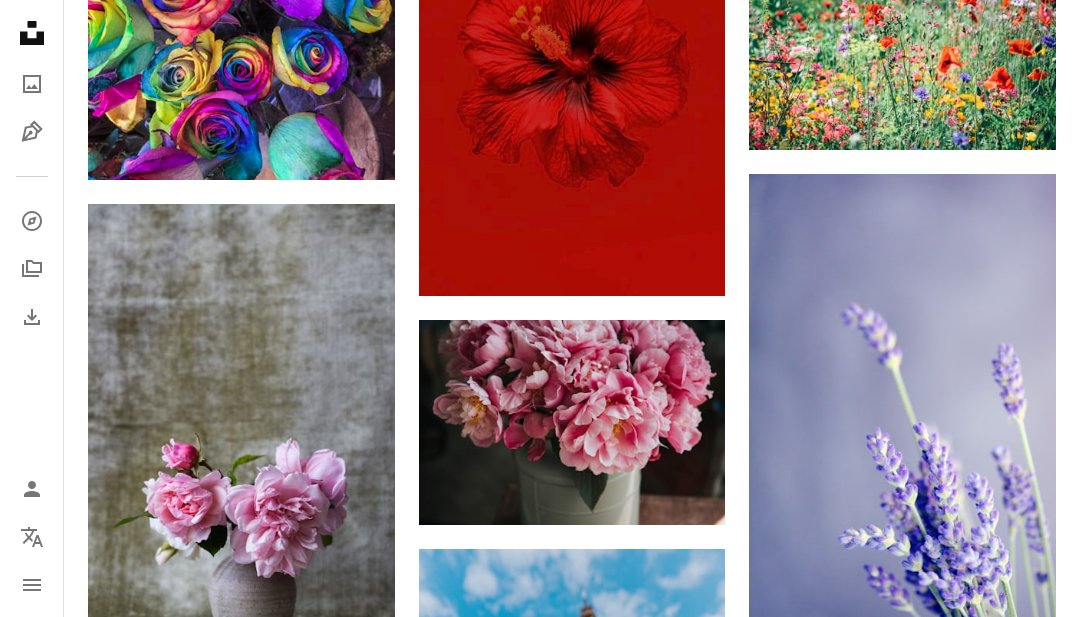 scroll, scrollTop: 9138, scrollLeft: 0, axis: vertical 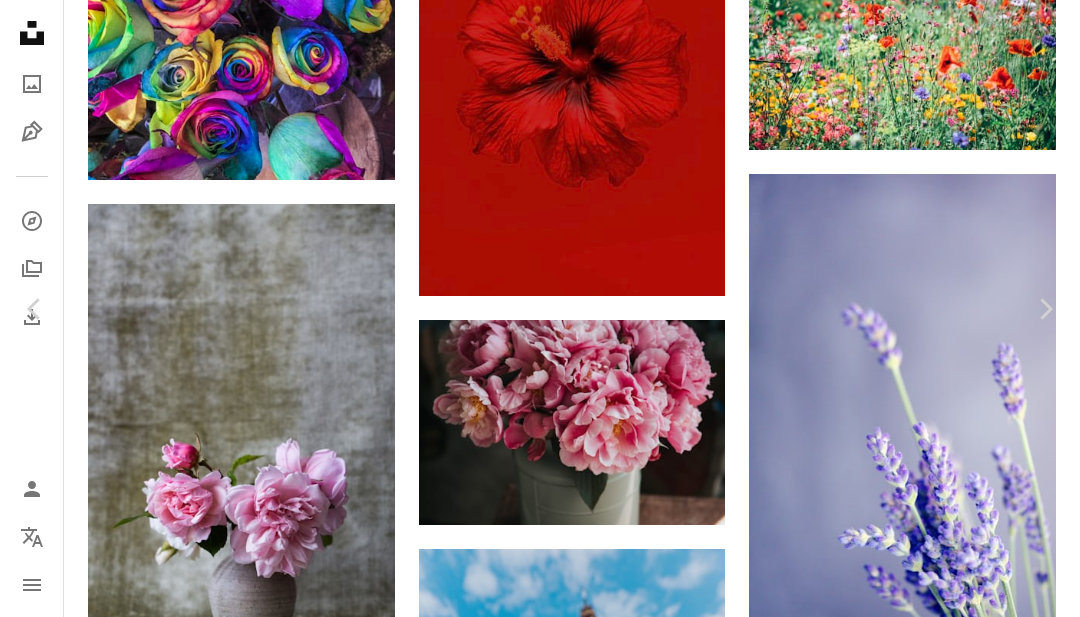 click on "An X shape" at bounding box center [20, 20] 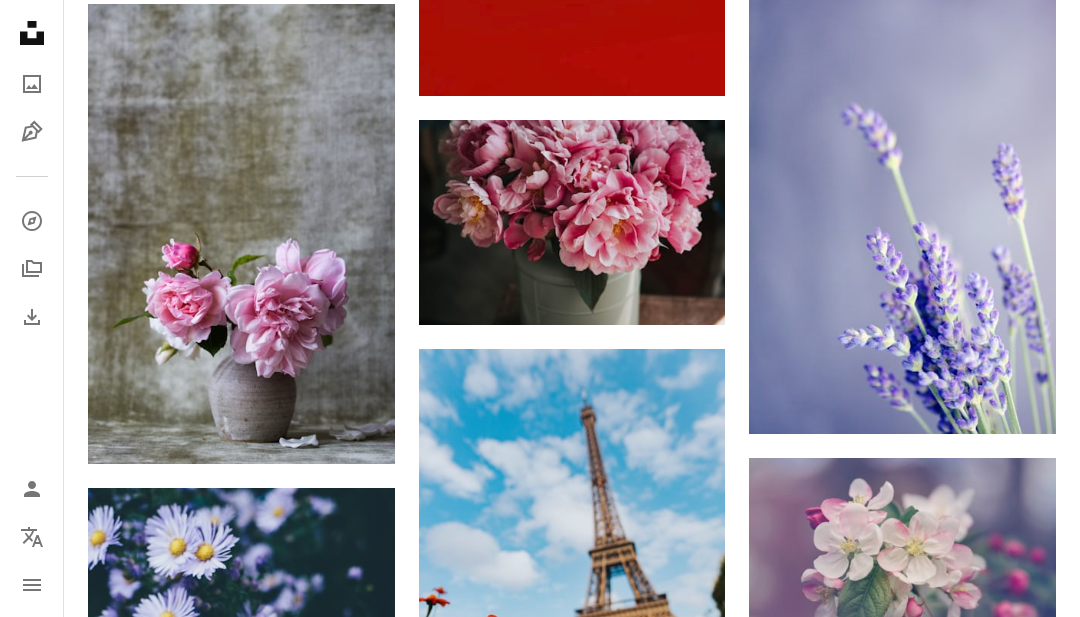 scroll, scrollTop: 9338, scrollLeft: 0, axis: vertical 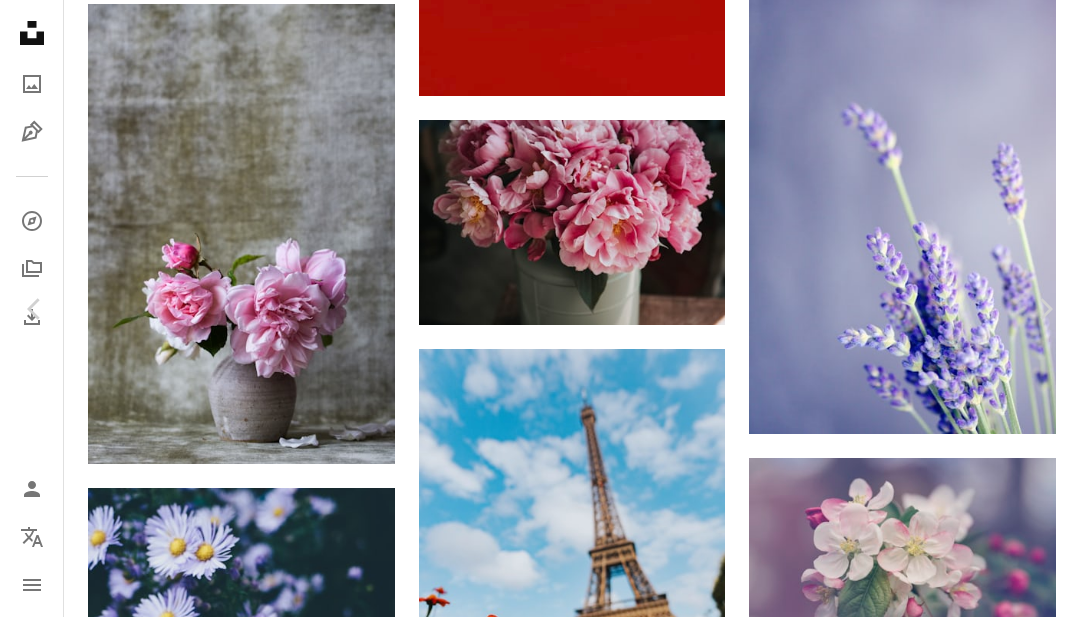 click on "[NAME] Available for hire A checkmark inside of a circle A heart A plus sign Edit image   Plus sign for Unsplash+ Download free Chevron down" at bounding box center (532, 4049) 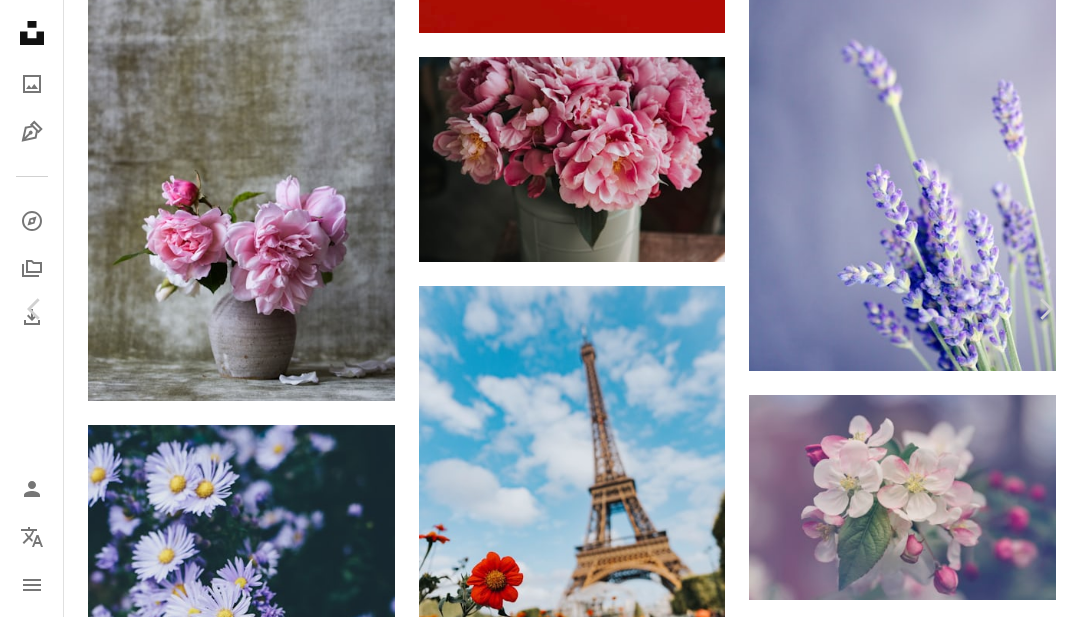 scroll, scrollTop: 9402, scrollLeft: 0, axis: vertical 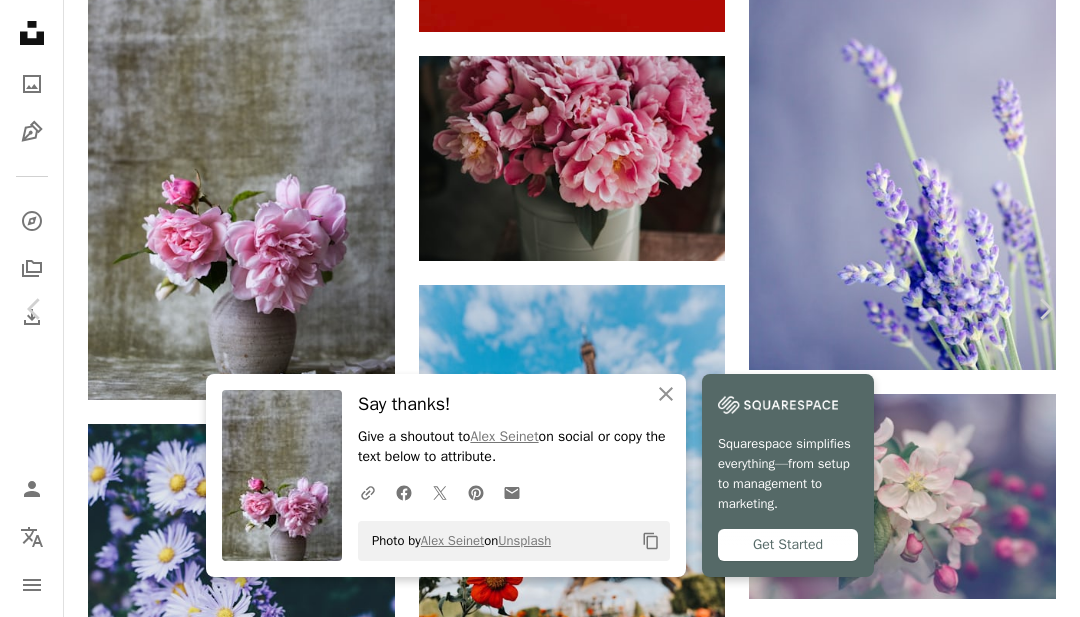 click on "An X shape" at bounding box center (20, 20) 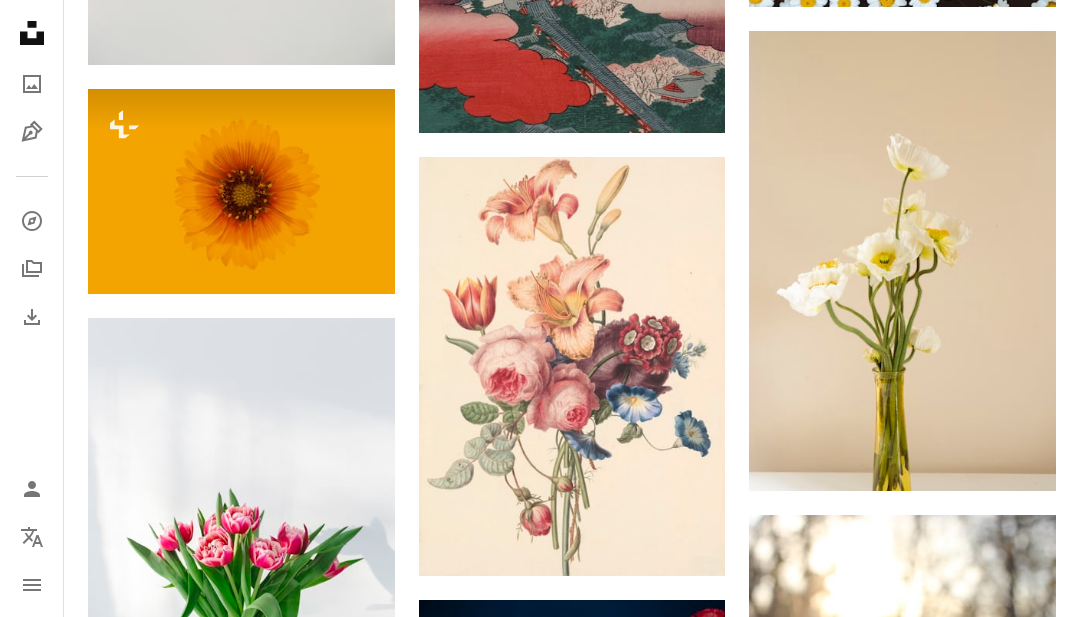 scroll, scrollTop: 11191, scrollLeft: 0, axis: vertical 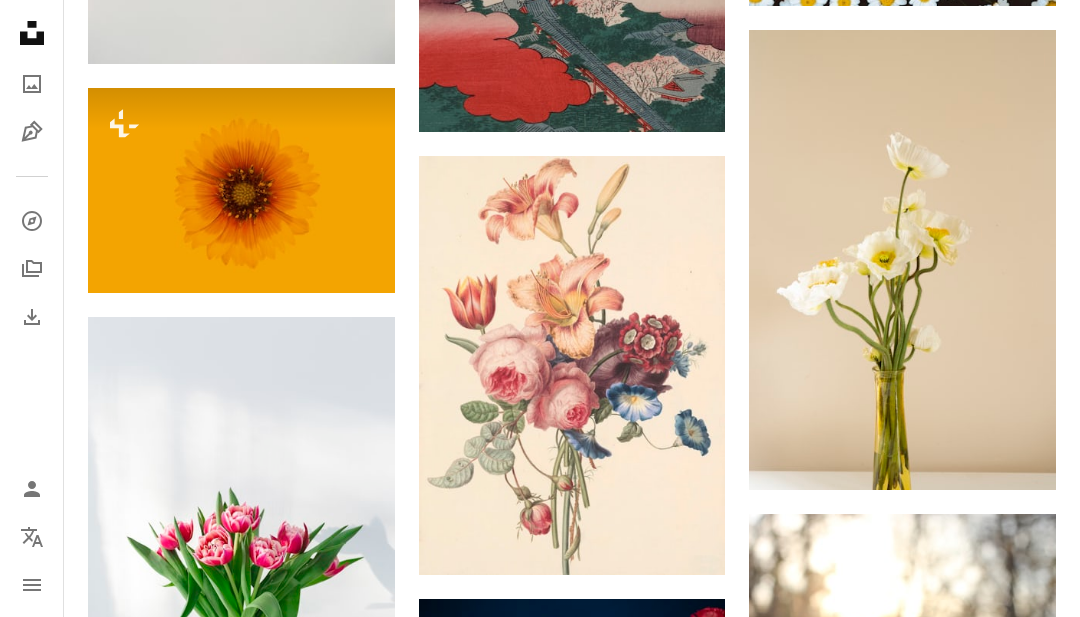 click at bounding box center [902, 260] 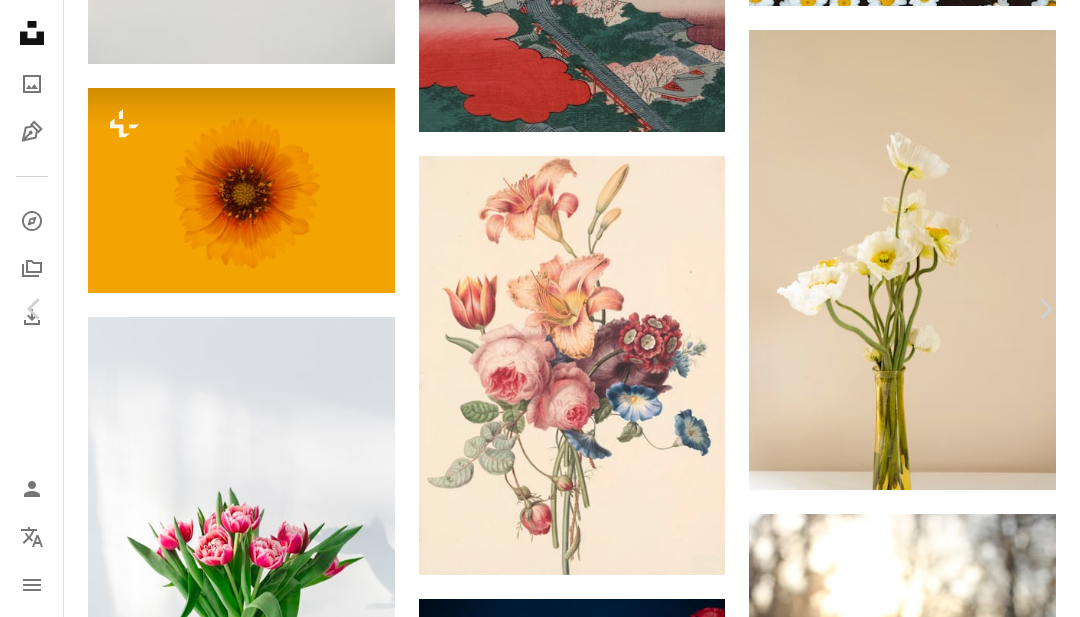 click on "Download free" at bounding box center (881, 4917) 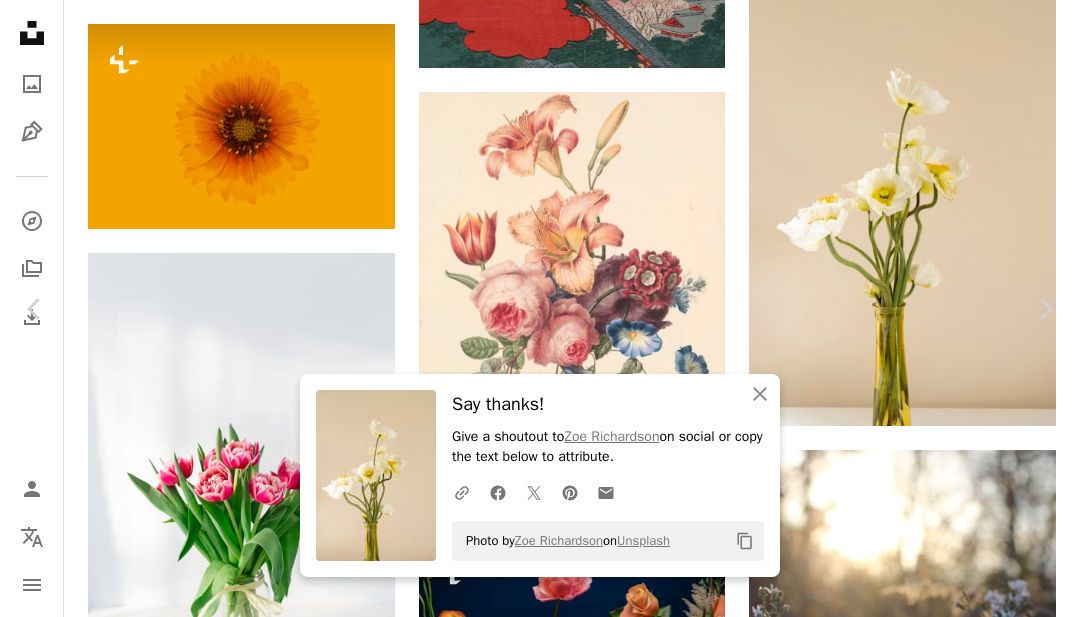 click on "An X shape Close" at bounding box center (760, 394) 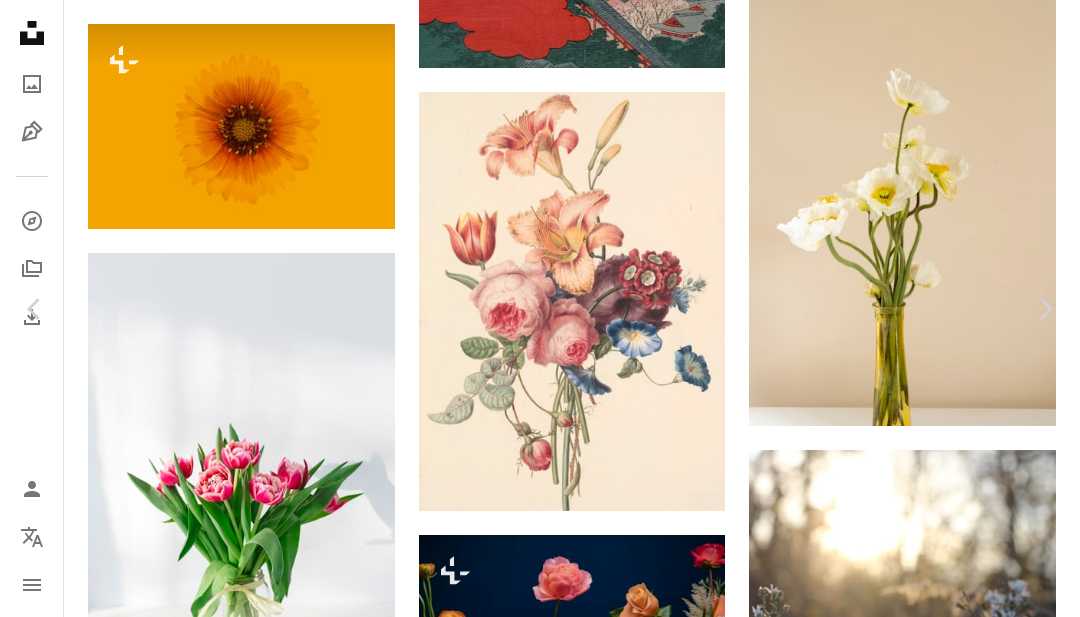 click on "An X shape" at bounding box center (20, 20) 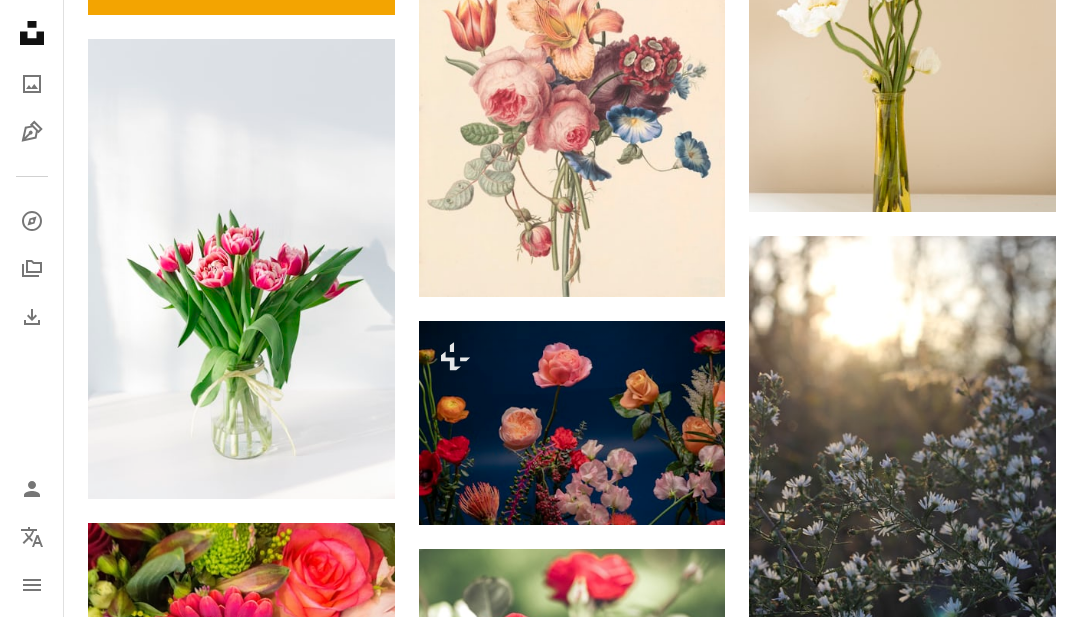 scroll, scrollTop: 11471, scrollLeft: 0, axis: vertical 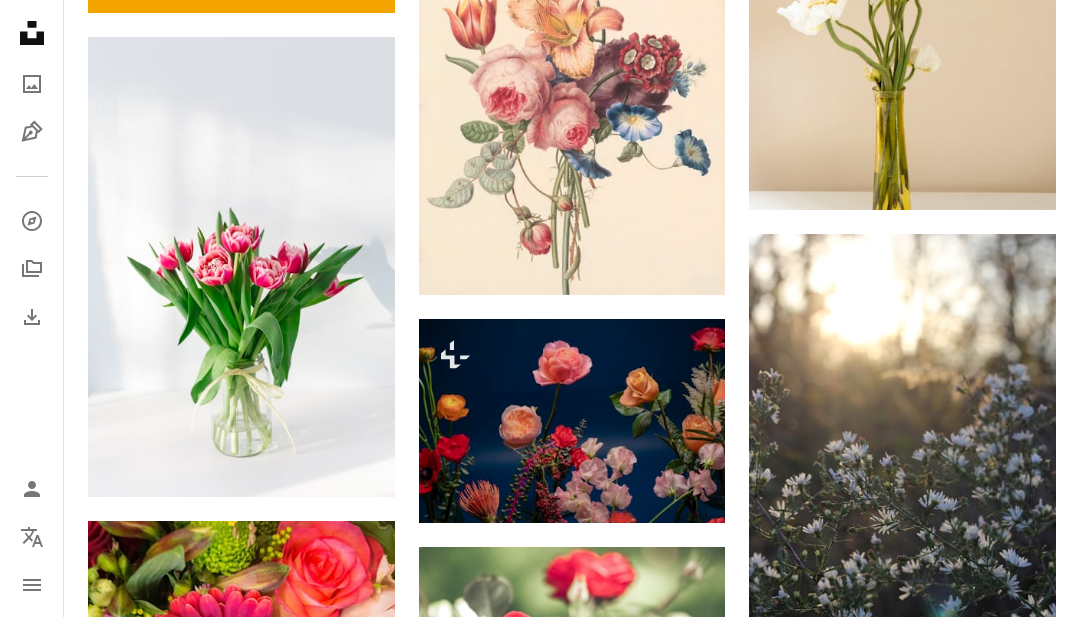 click at bounding box center [241, 267] 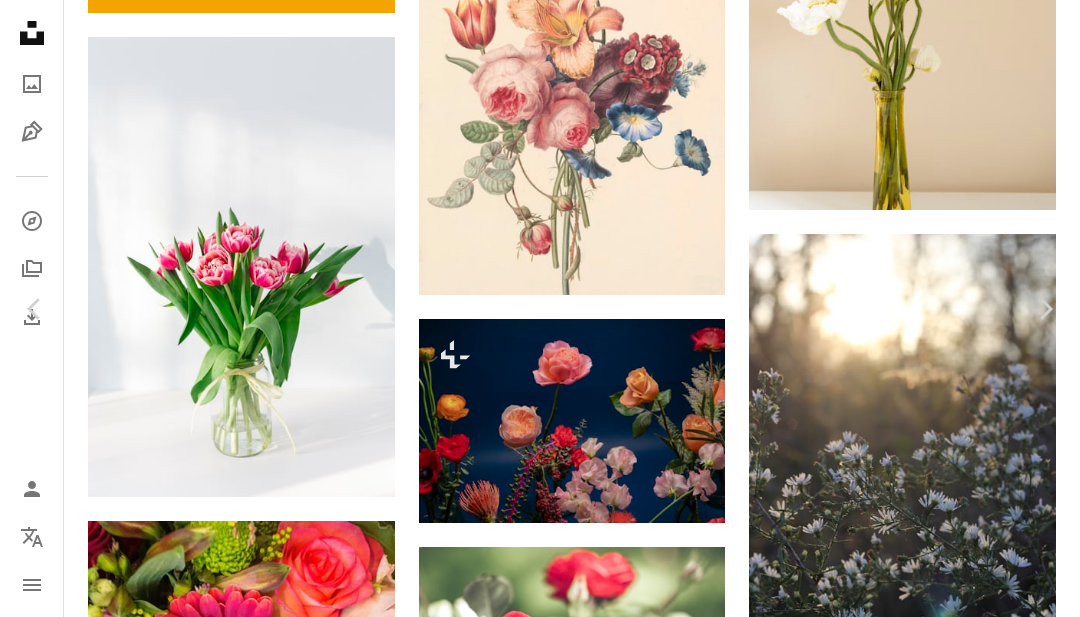 click on "An X shape Chevron left Chevron right [FIRST] [LAST] Available for hire A checkmark inside of a circle A heart A plus sign Edit image   Plus sign for Unsplash+ Download free Chevron down" at bounding box center [532, 4637] 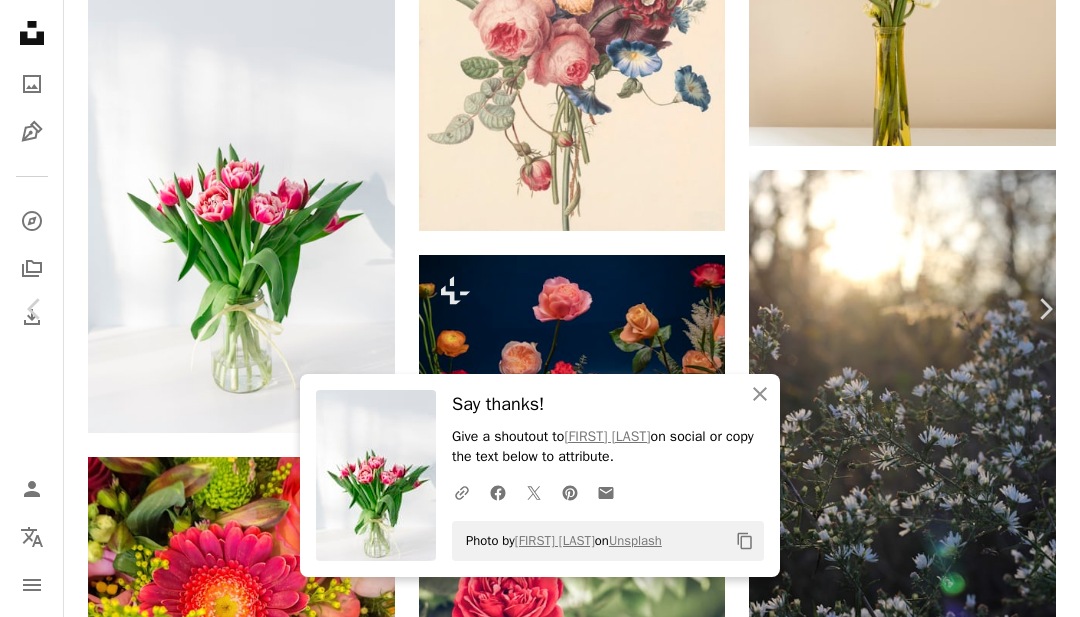 click on "An X shape" at bounding box center [20, 20] 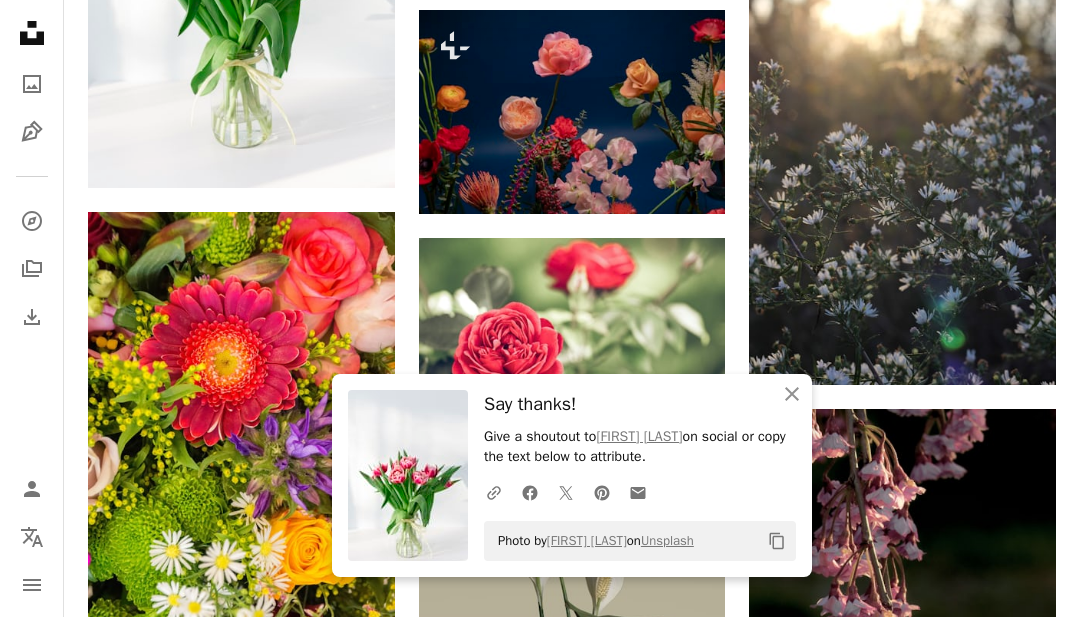 scroll, scrollTop: 11778, scrollLeft: 0, axis: vertical 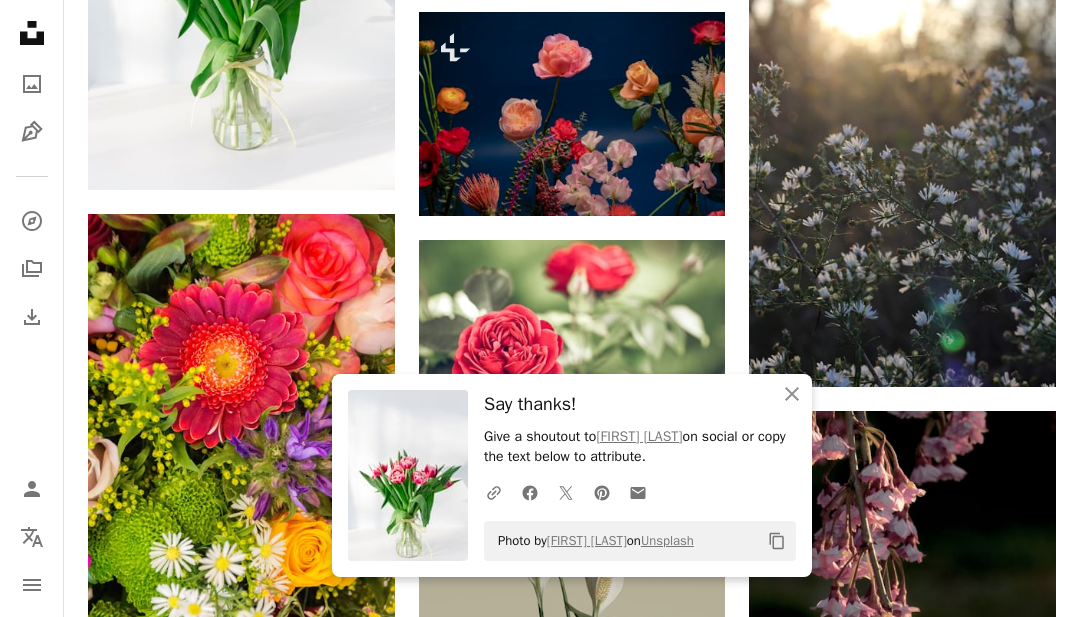 click on "An X shape" 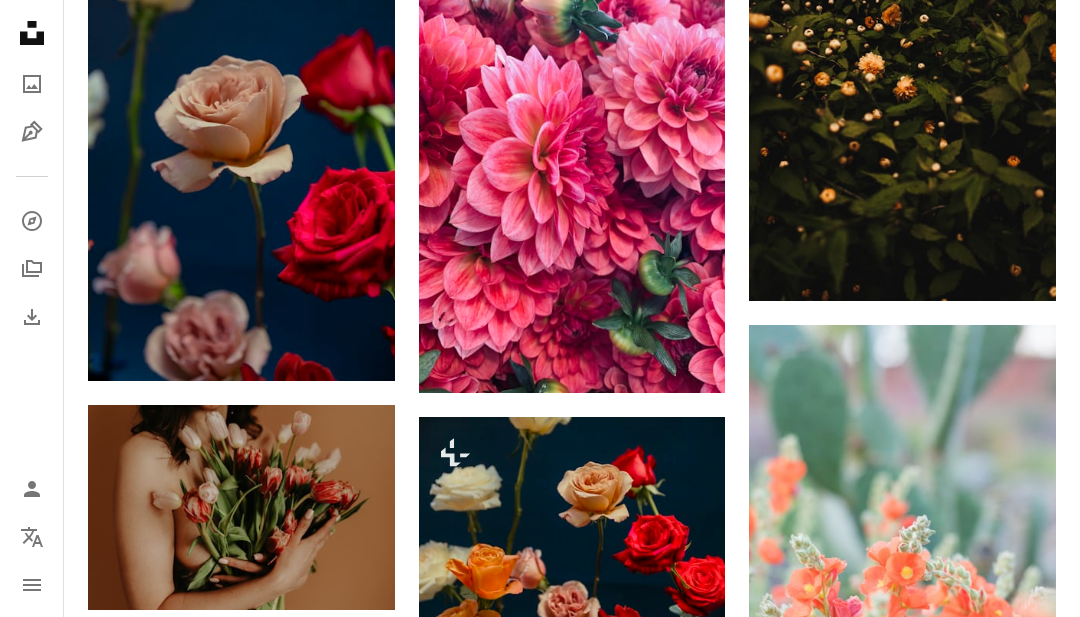 scroll, scrollTop: 17344, scrollLeft: 0, axis: vertical 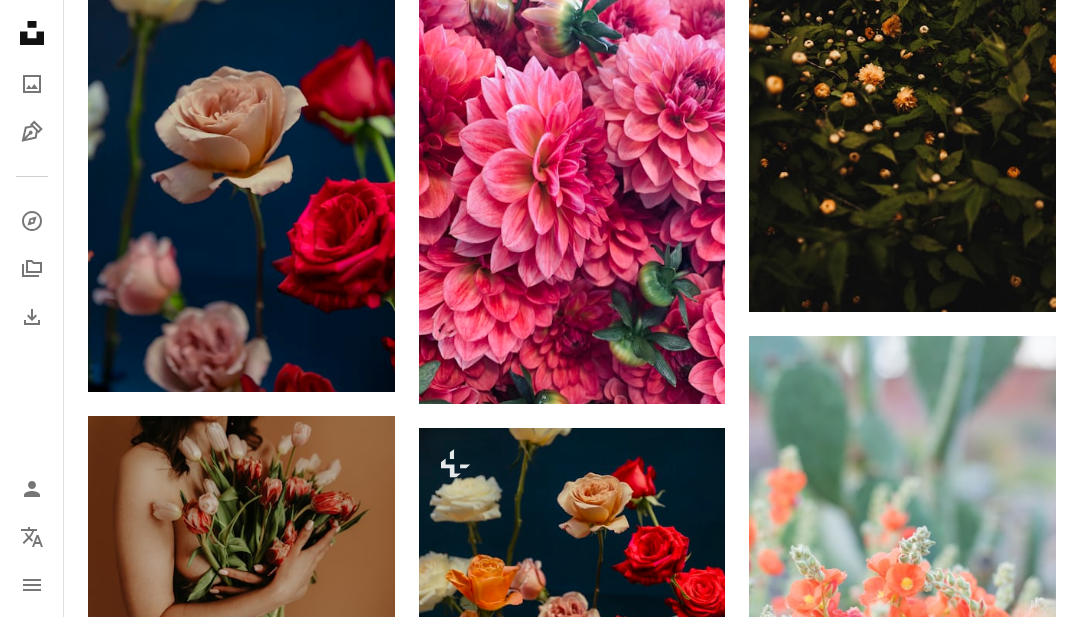 click at bounding box center (572, 199) 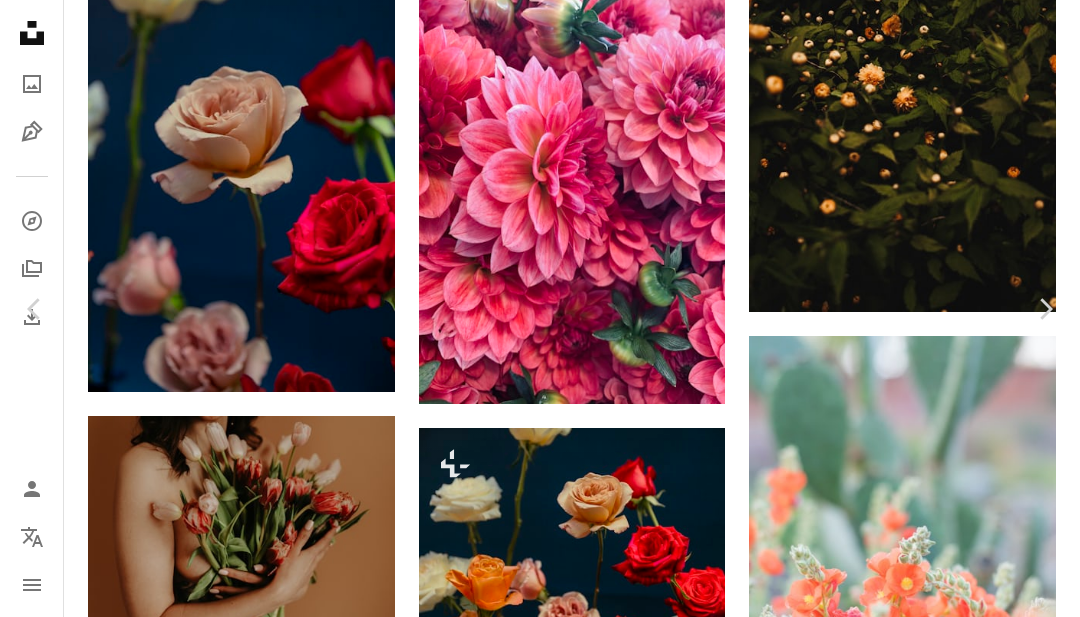 scroll, scrollTop: 449, scrollLeft: 0, axis: vertical 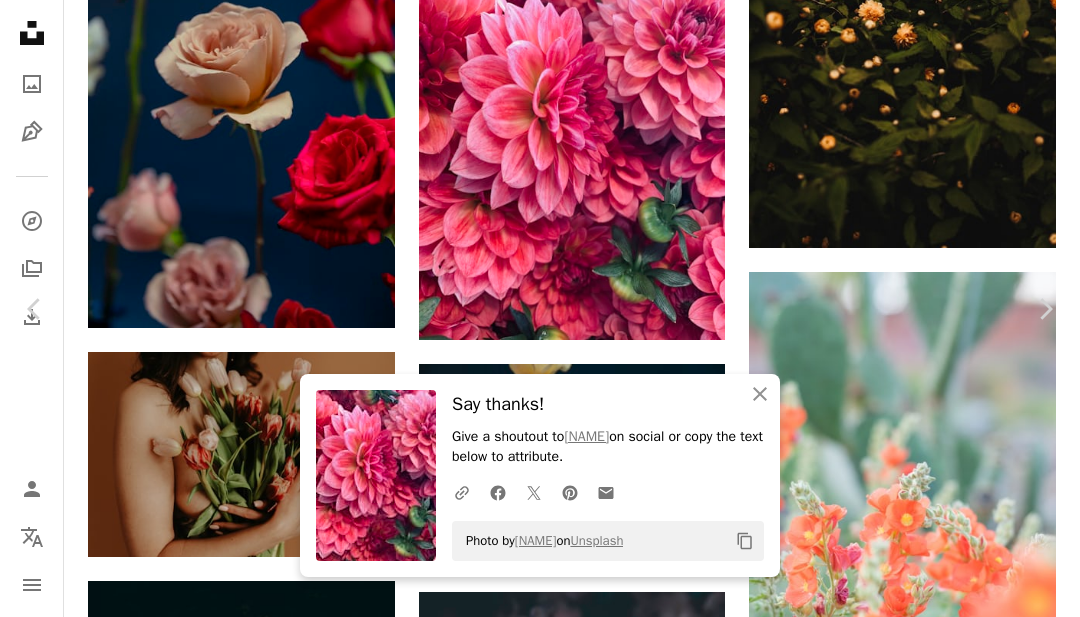 click on "An X shape" at bounding box center [20, 20] 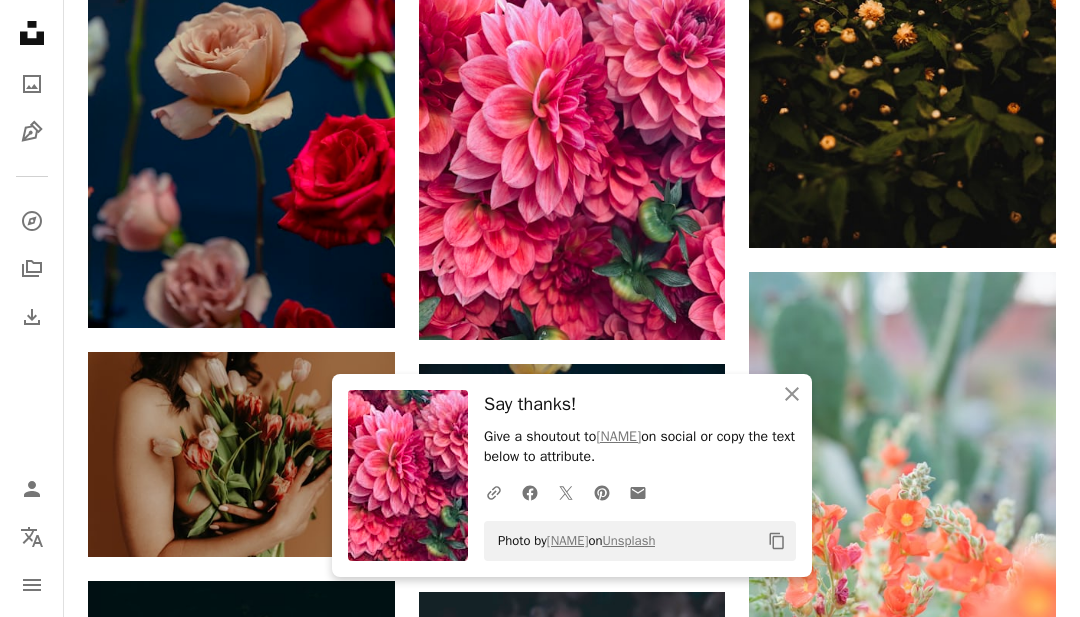 click on "An X shape Close" at bounding box center (792, 394) 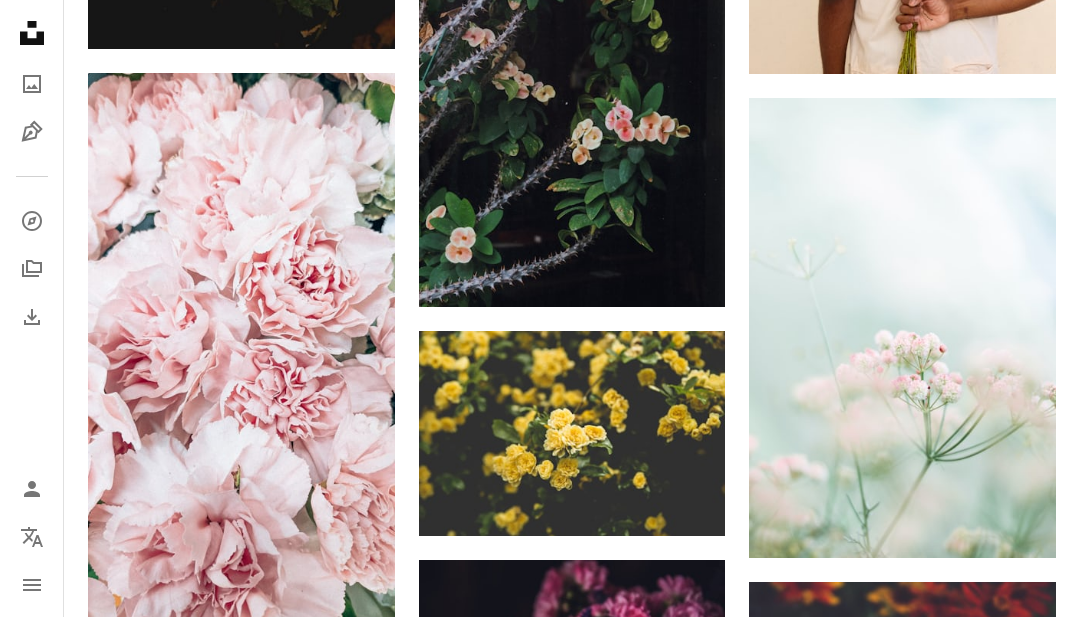 scroll, scrollTop: 21454, scrollLeft: 0, axis: vertical 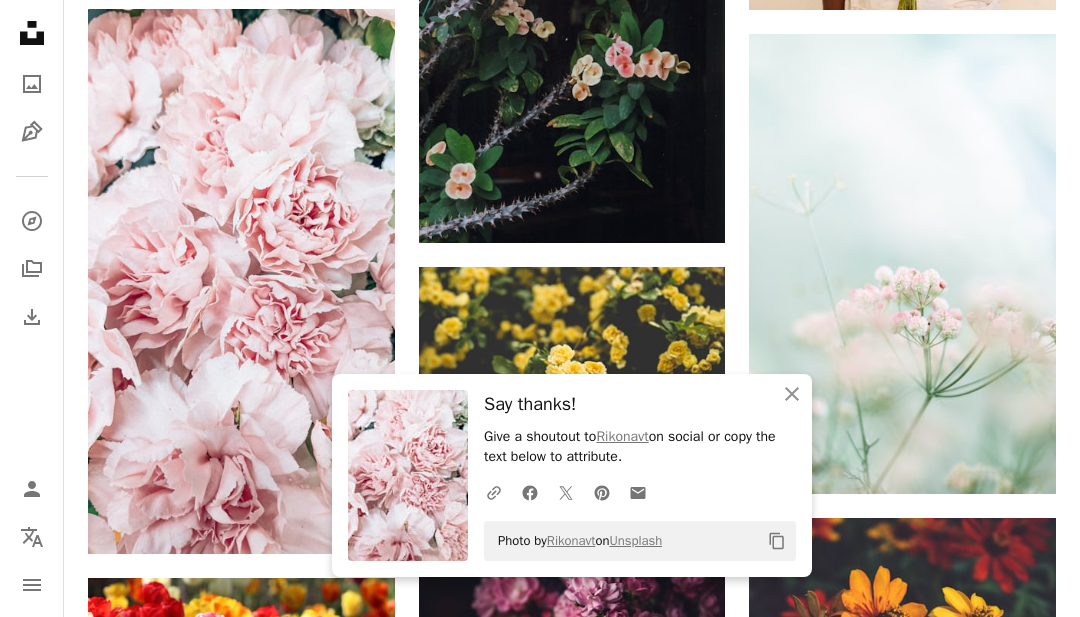 click on "An X shape Close" at bounding box center [792, 394] 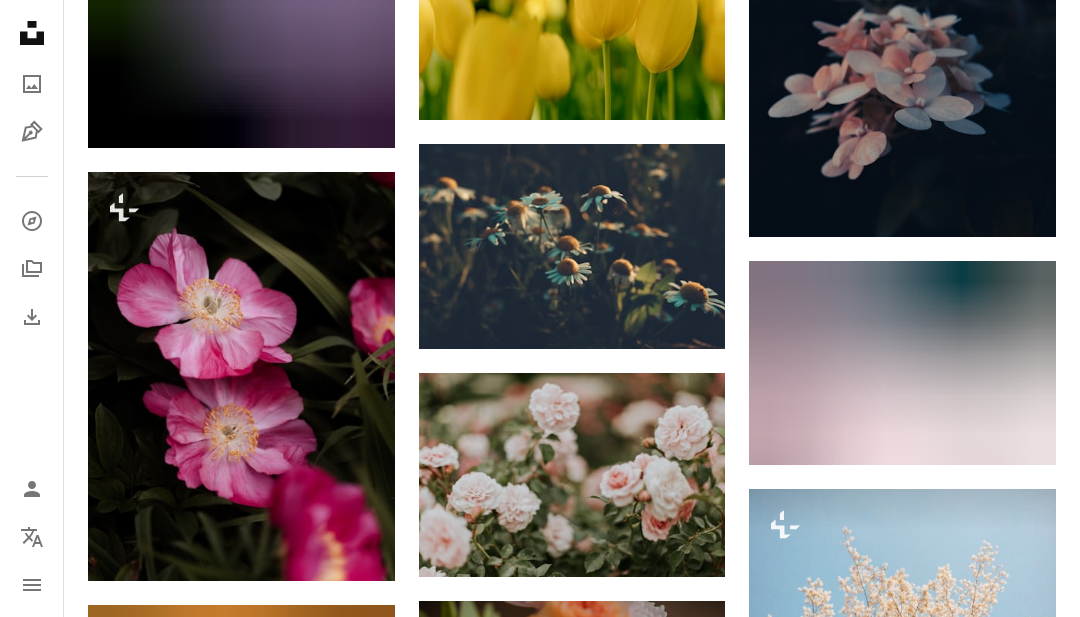 scroll, scrollTop: 27621, scrollLeft: 0, axis: vertical 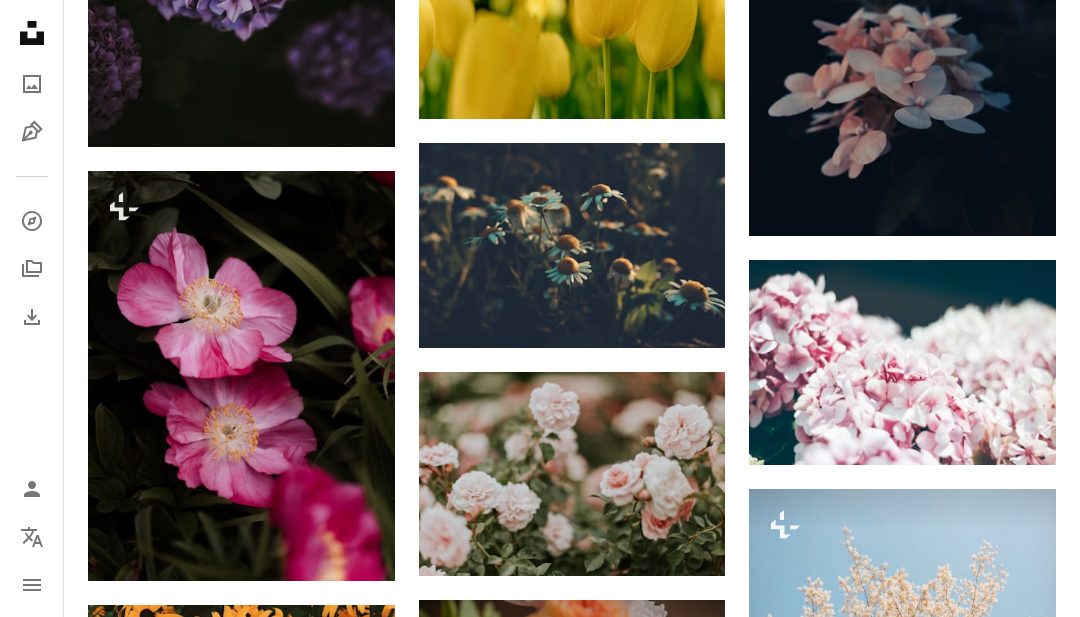 click at bounding box center (241, 375) 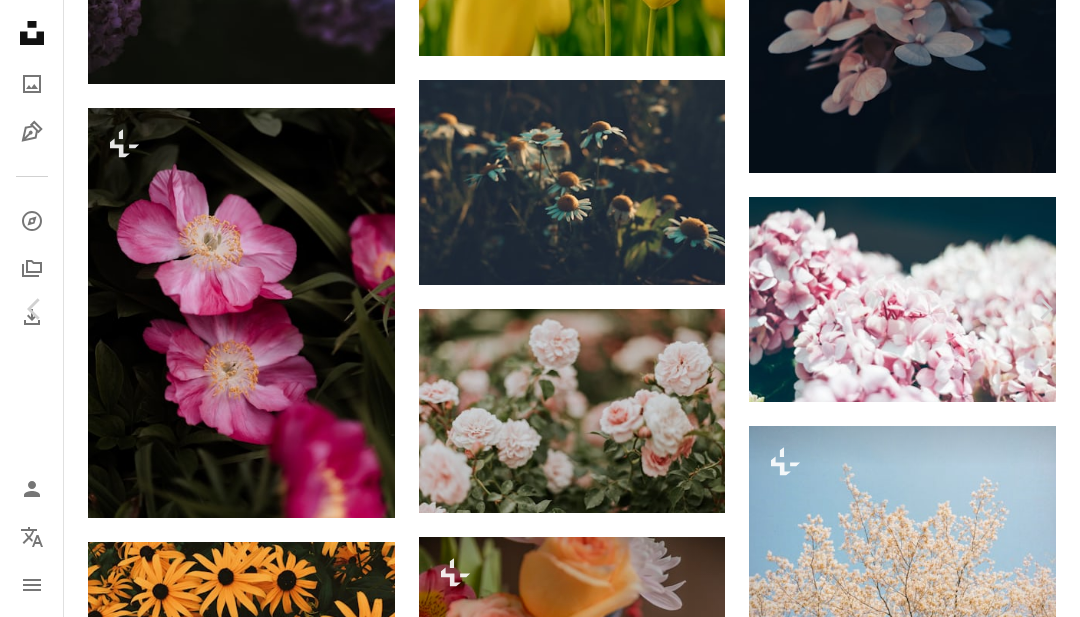 scroll, scrollTop: 27685, scrollLeft: 0, axis: vertical 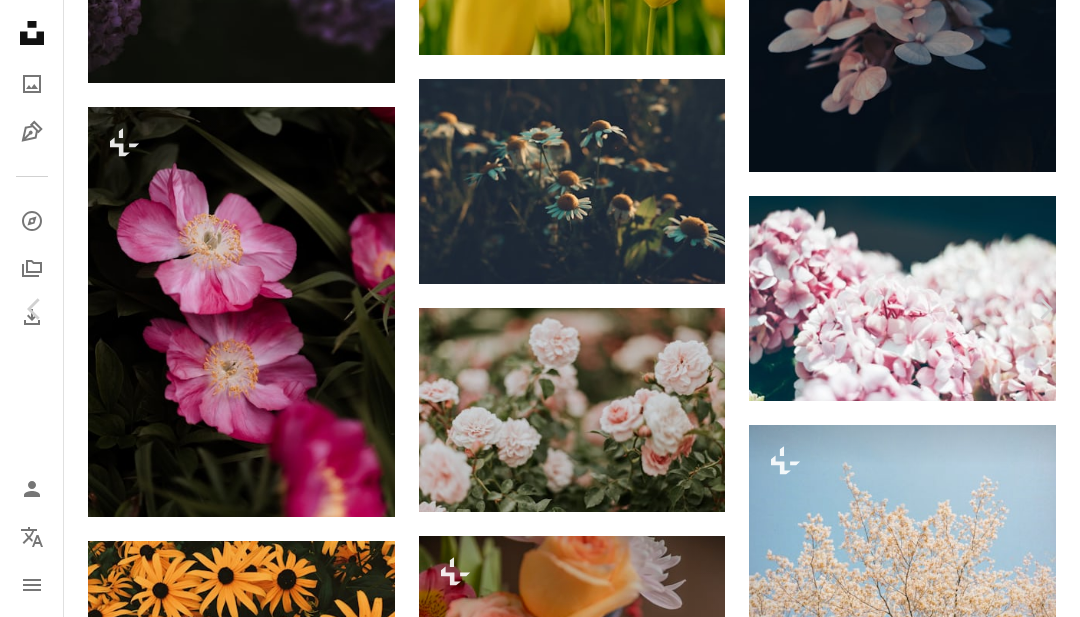click on "garden roses" at bounding box center (832, 5164) 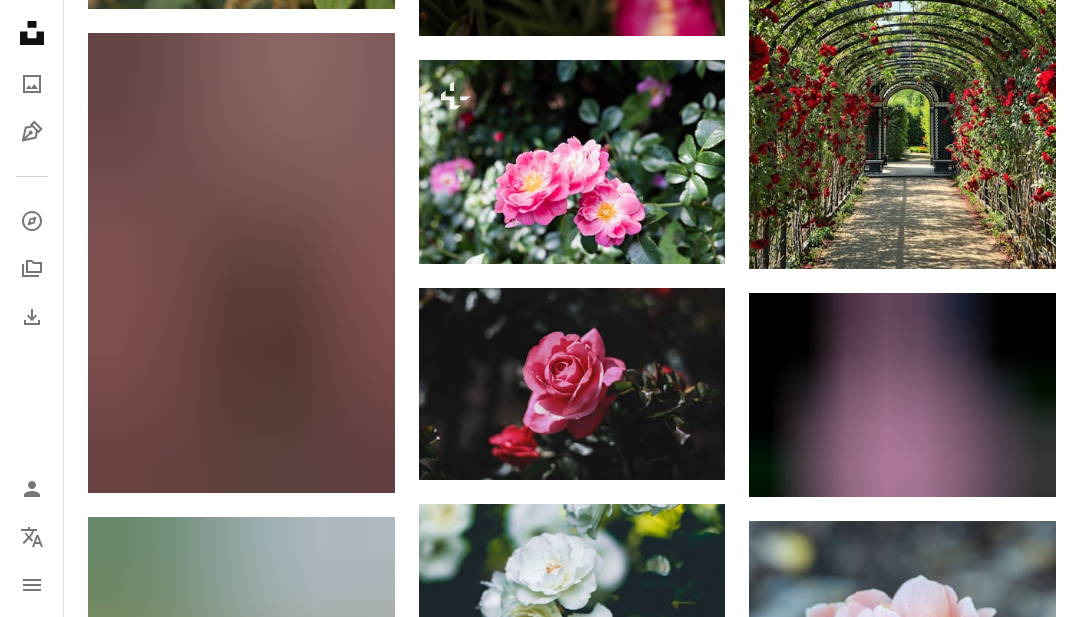 scroll, scrollTop: 1128, scrollLeft: 0, axis: vertical 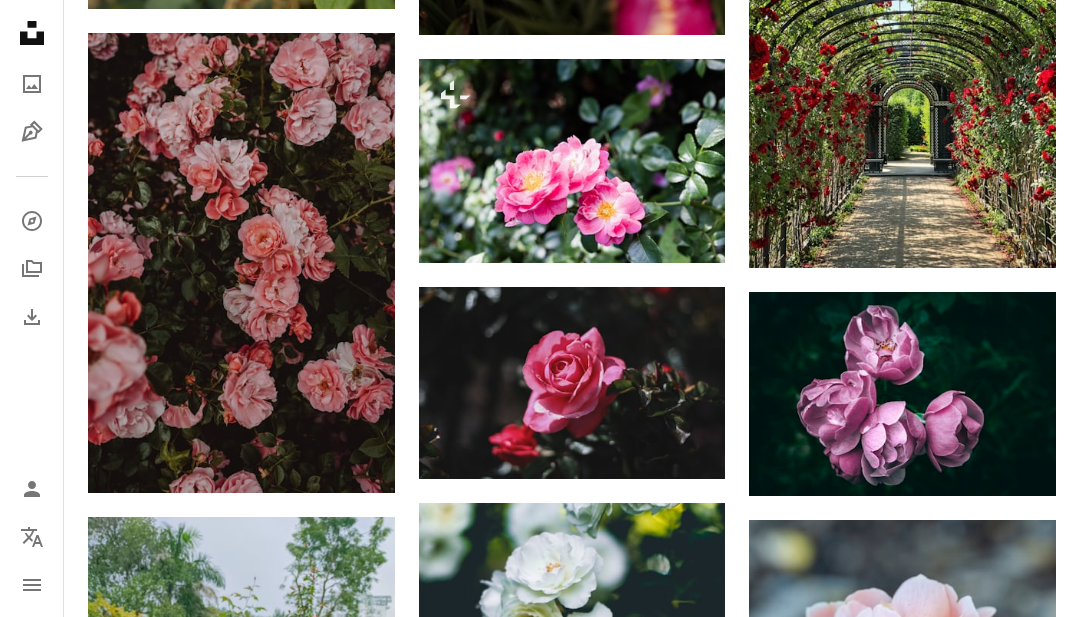 click at bounding box center (572, 161) 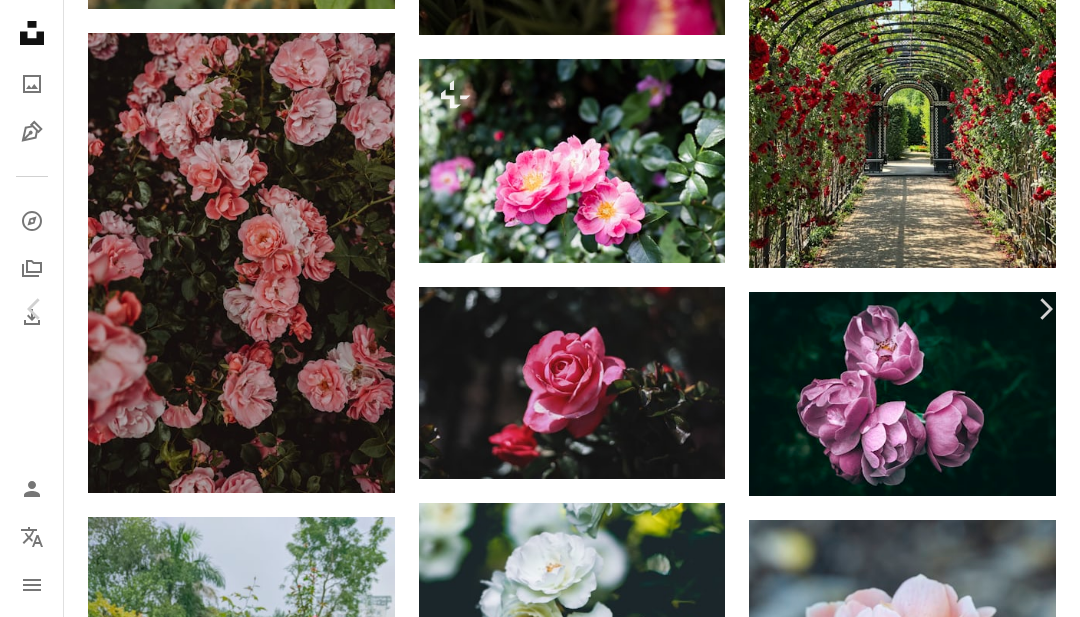click on "An X shape" at bounding box center [20, 20] 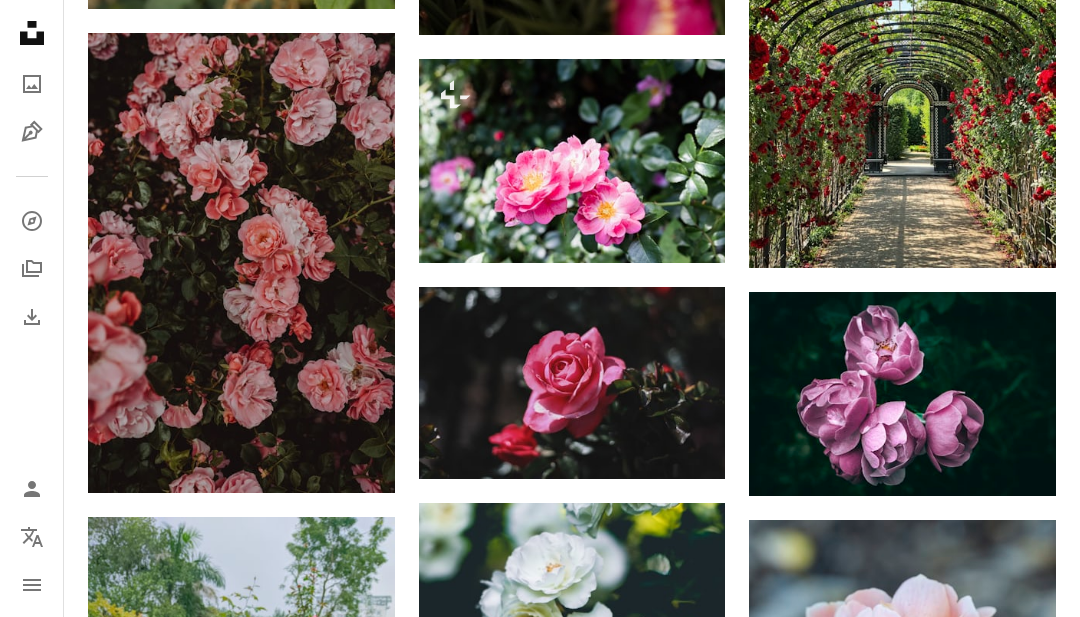 click 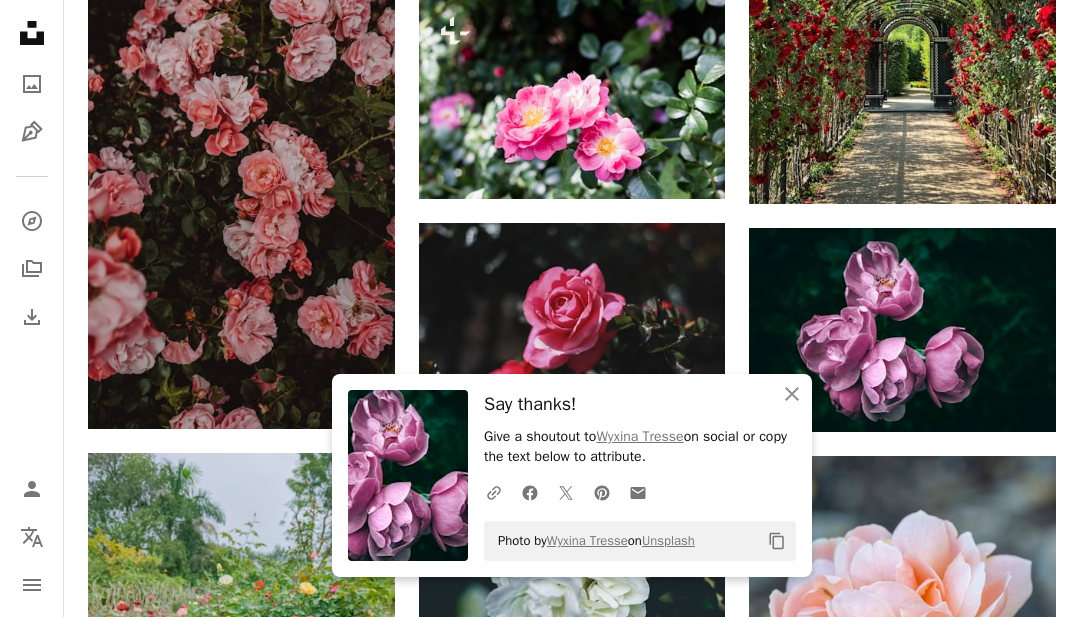 click on "An X shape" 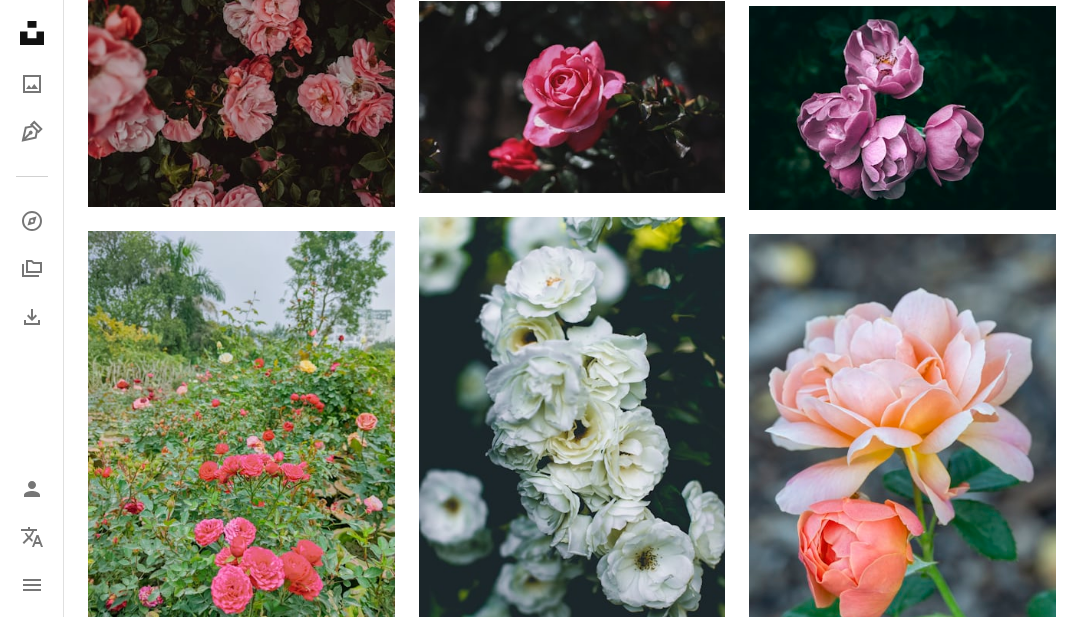 scroll, scrollTop: 1414, scrollLeft: 0, axis: vertical 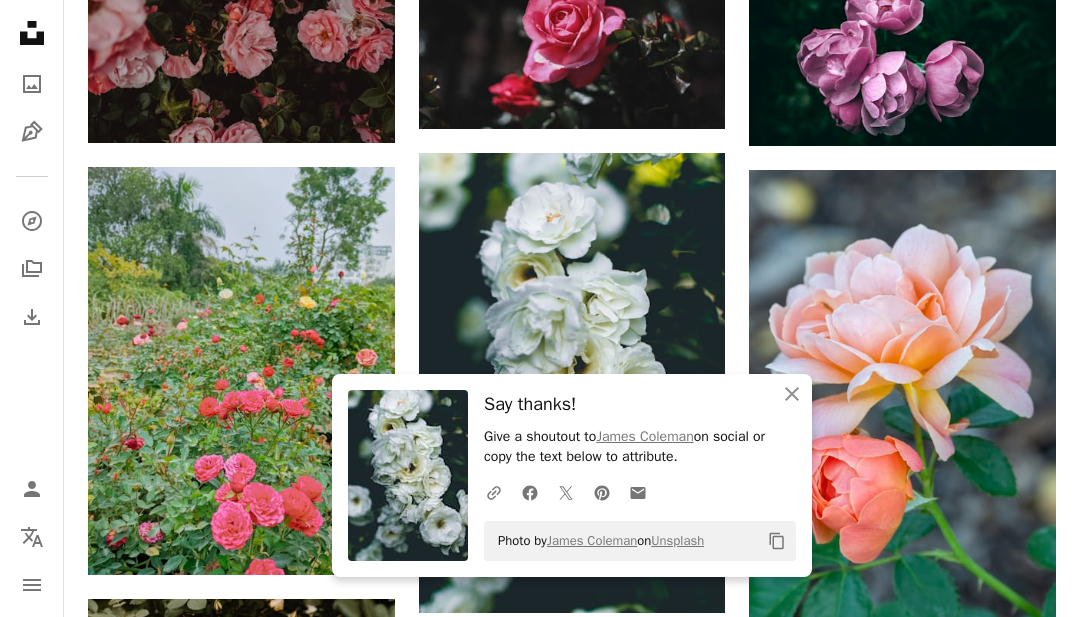 click on "An X shape" 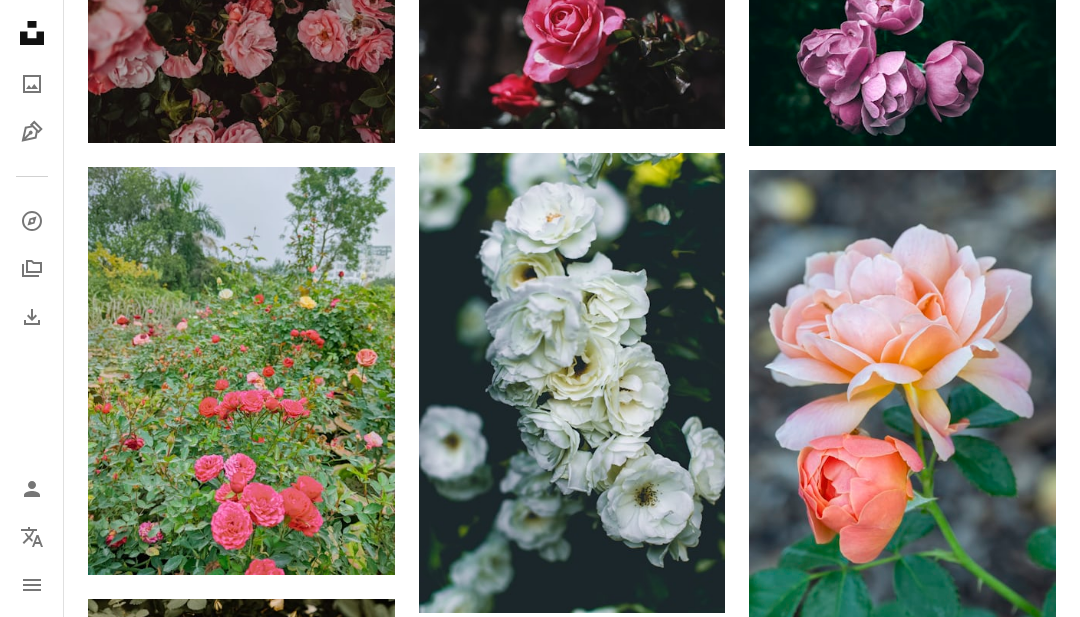 click at bounding box center [902, 400] 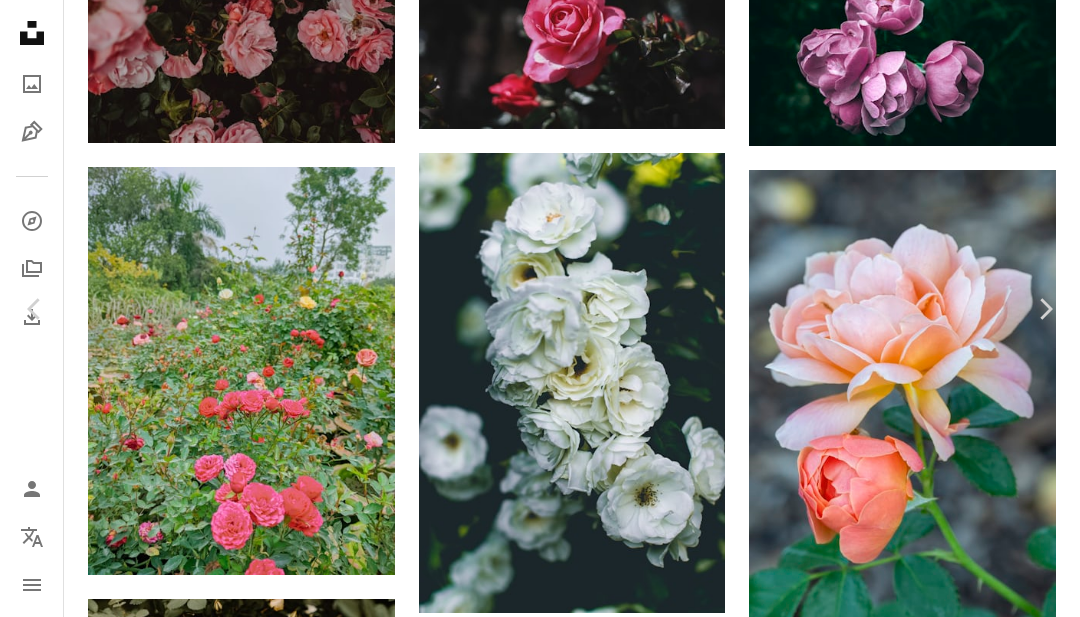 click on "Download free" at bounding box center (881, 2672) 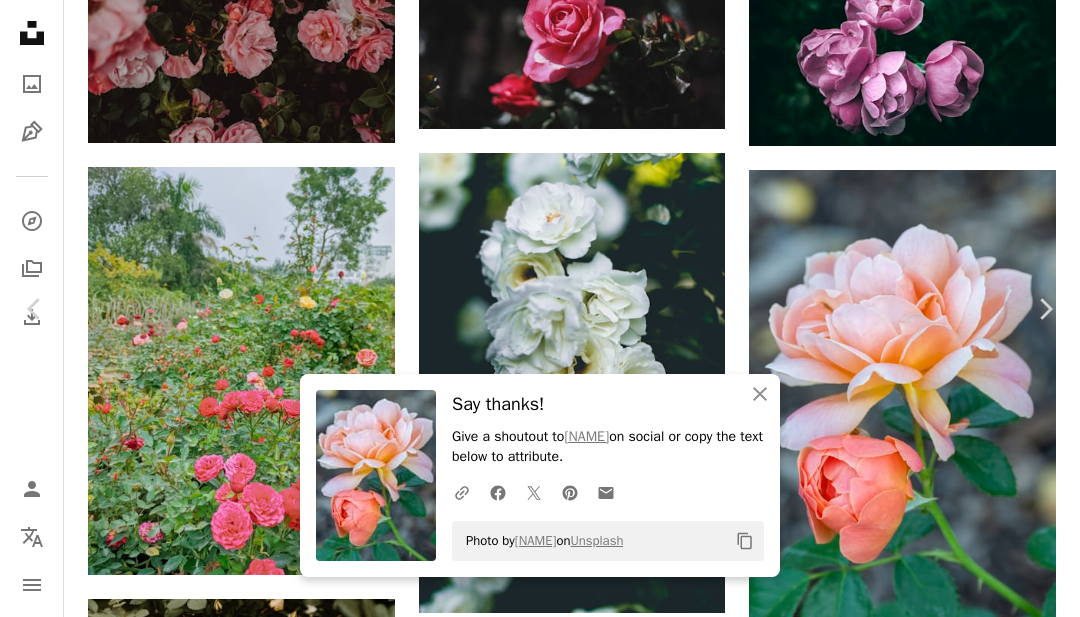 click on "Zoom in" at bounding box center (532, 3003) 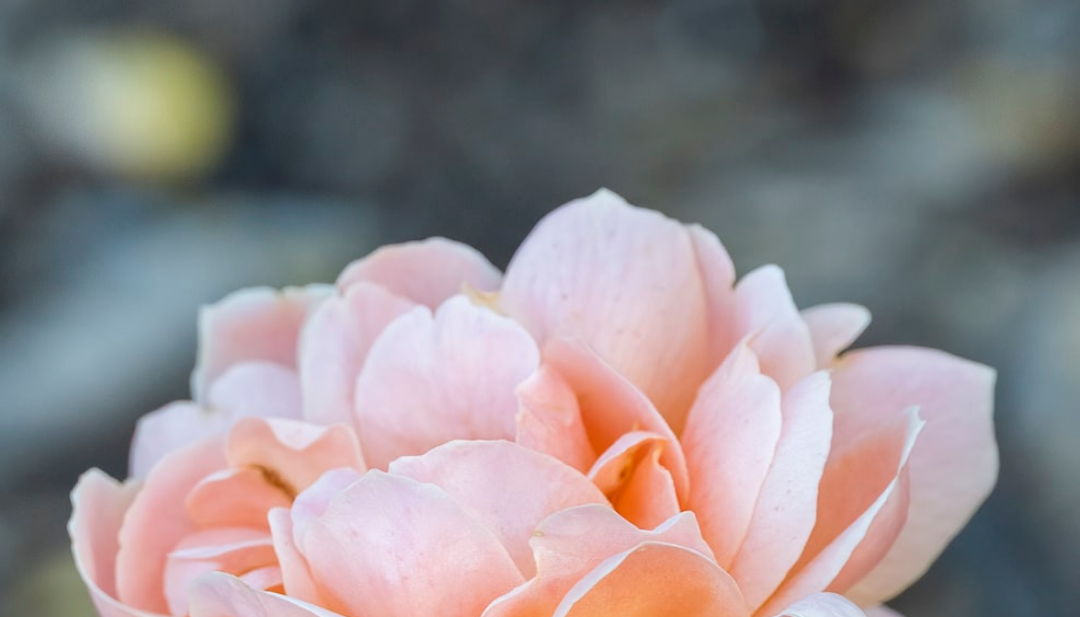 scroll, scrollTop: 457, scrollLeft: 0, axis: vertical 